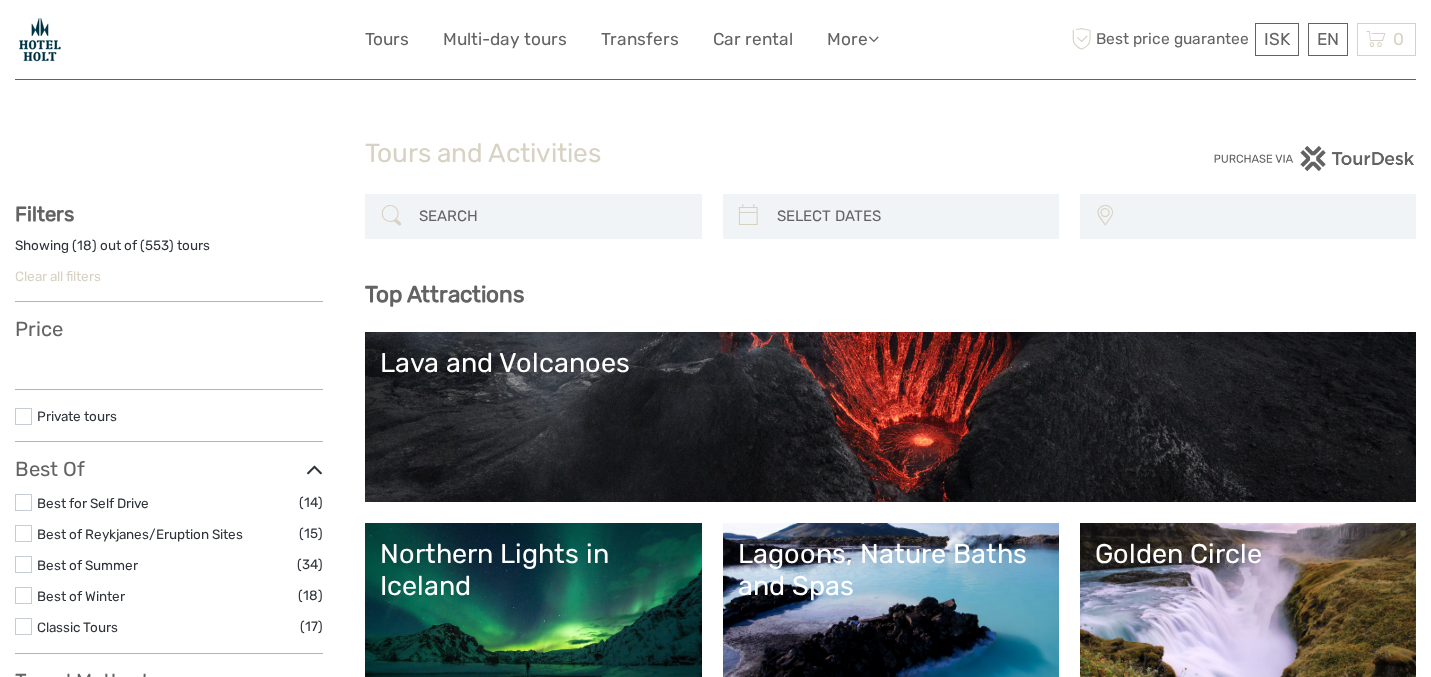 select 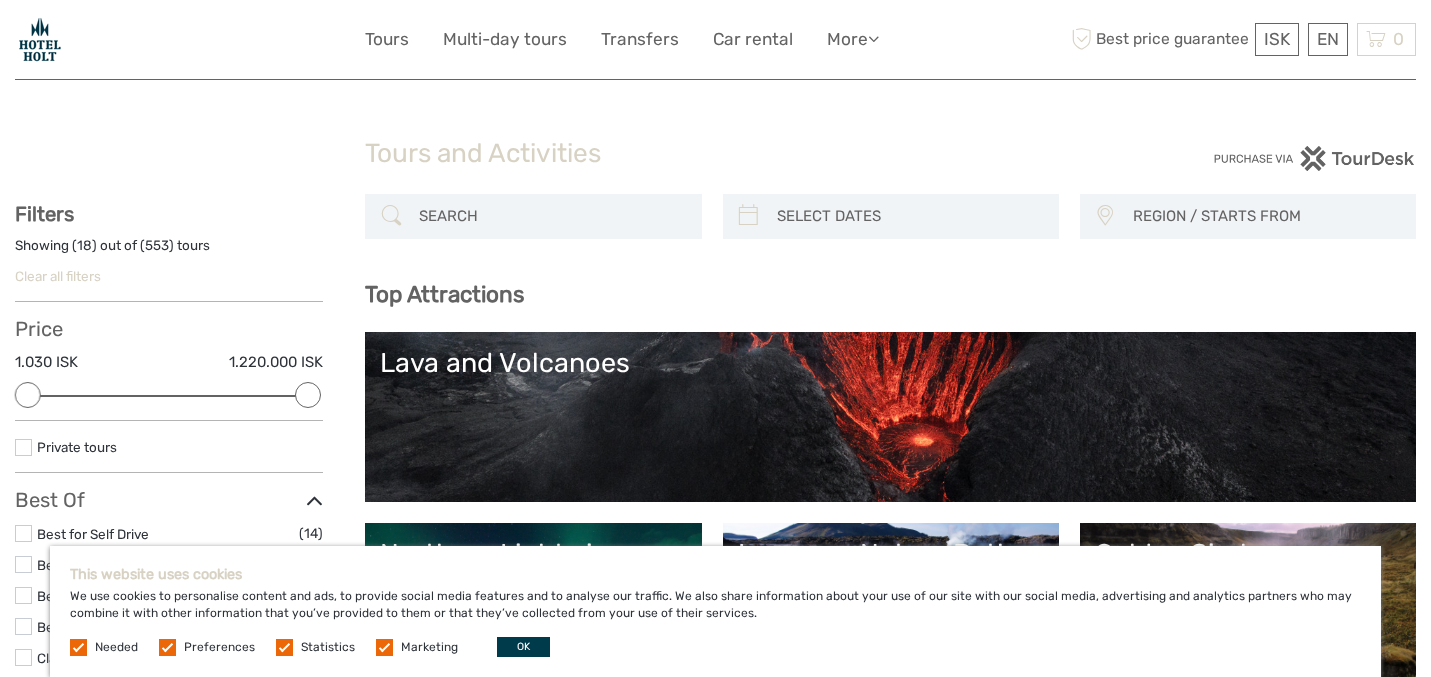 scroll, scrollTop: 0, scrollLeft: 0, axis: both 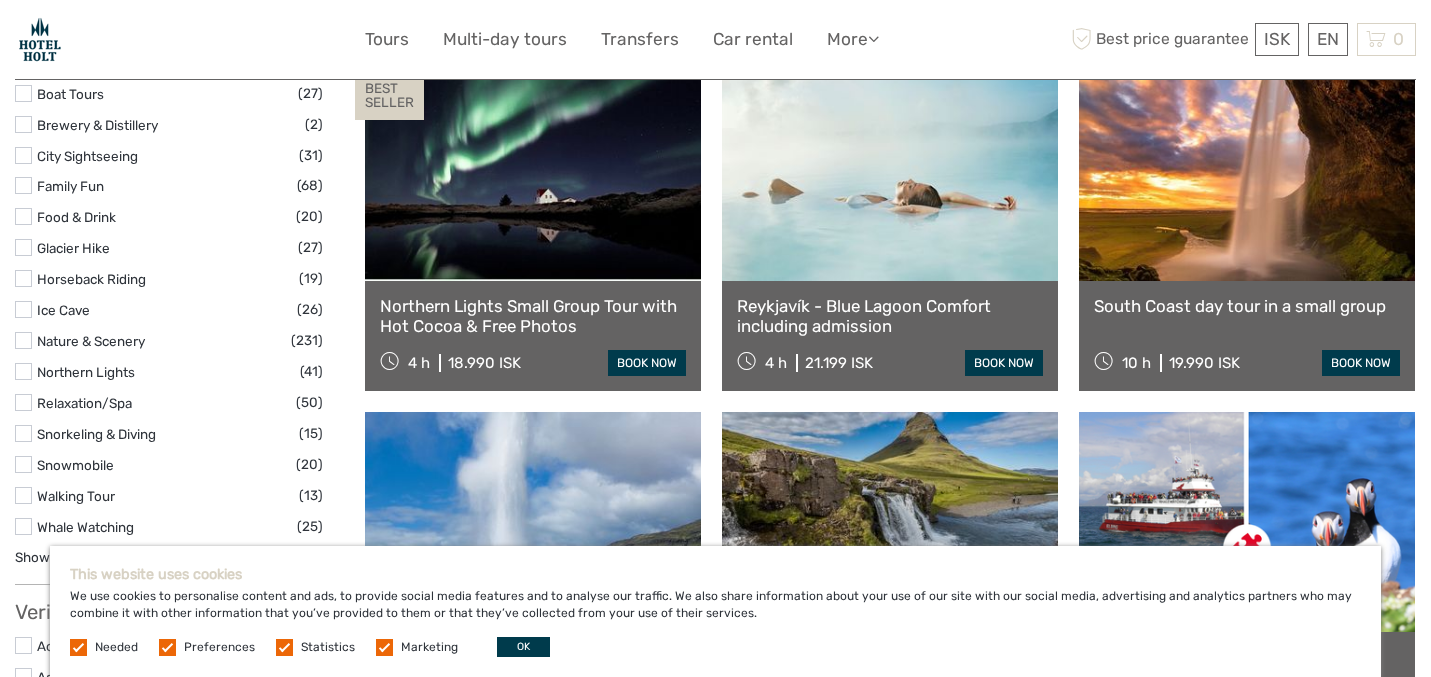 click on "Reykjavík - Blue Lagoon Comfort including admission" at bounding box center (890, 316) 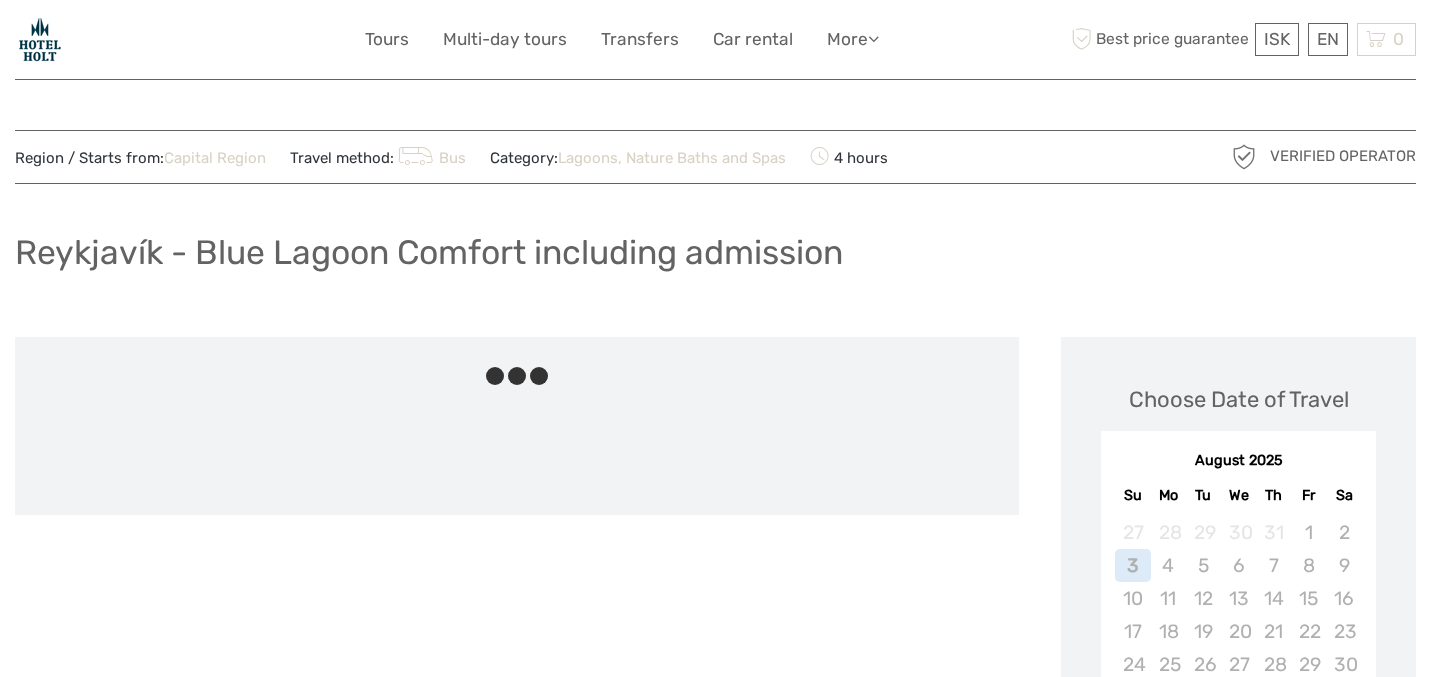 scroll, scrollTop: 0, scrollLeft: 0, axis: both 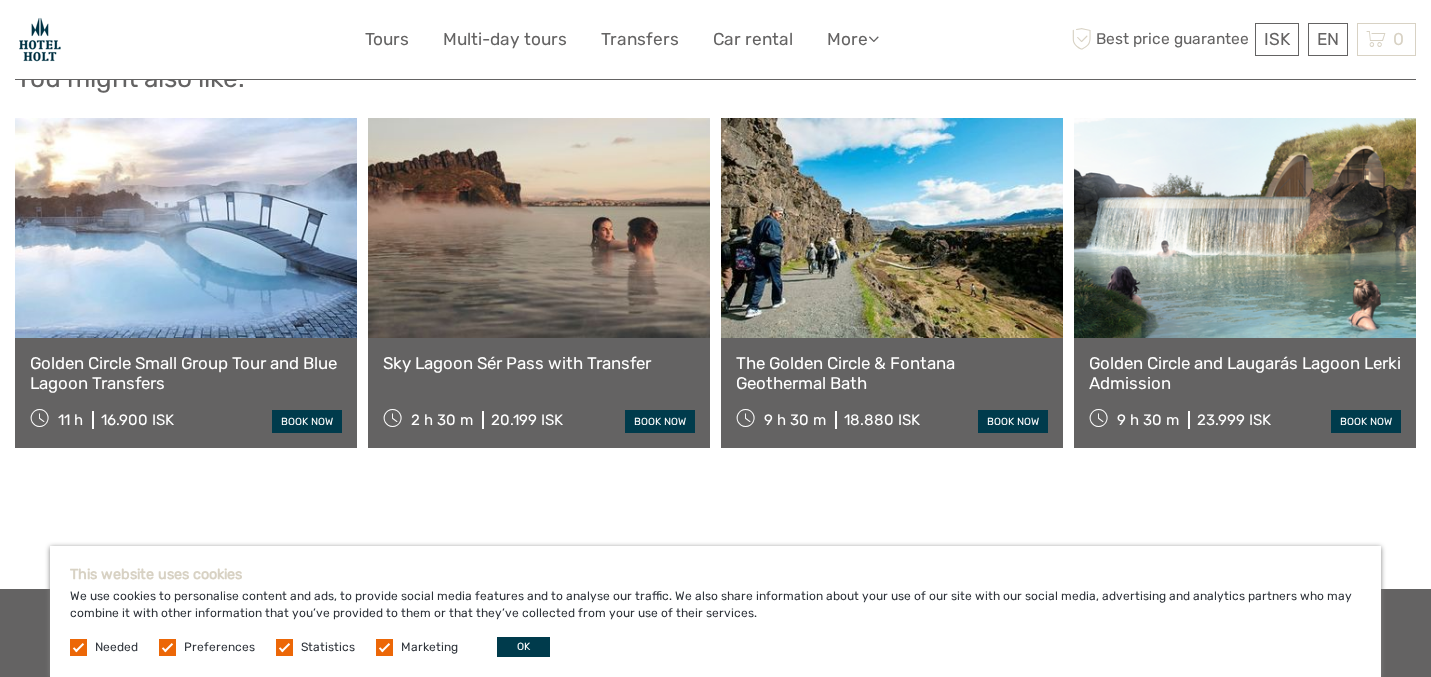 click on "Sky Lagoon Sér Pass with Transfer" at bounding box center (539, 363) 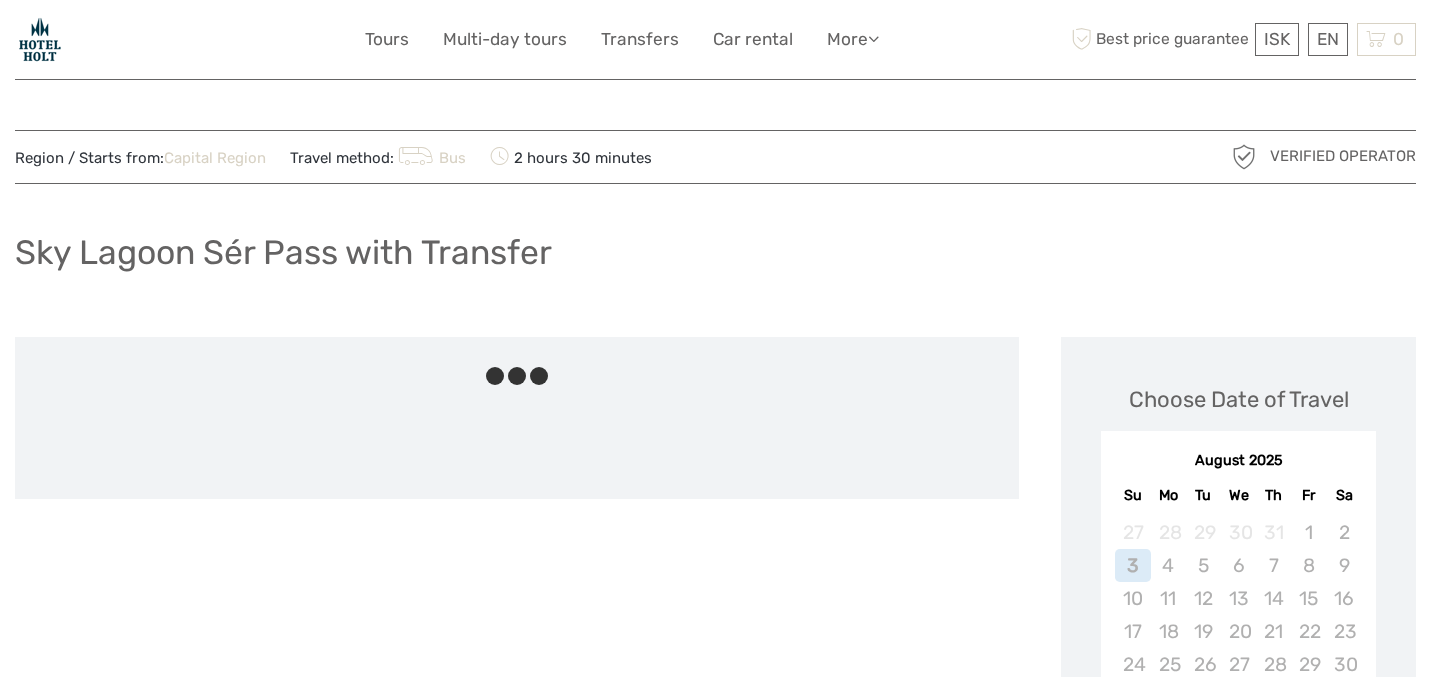 scroll, scrollTop: 0, scrollLeft: 0, axis: both 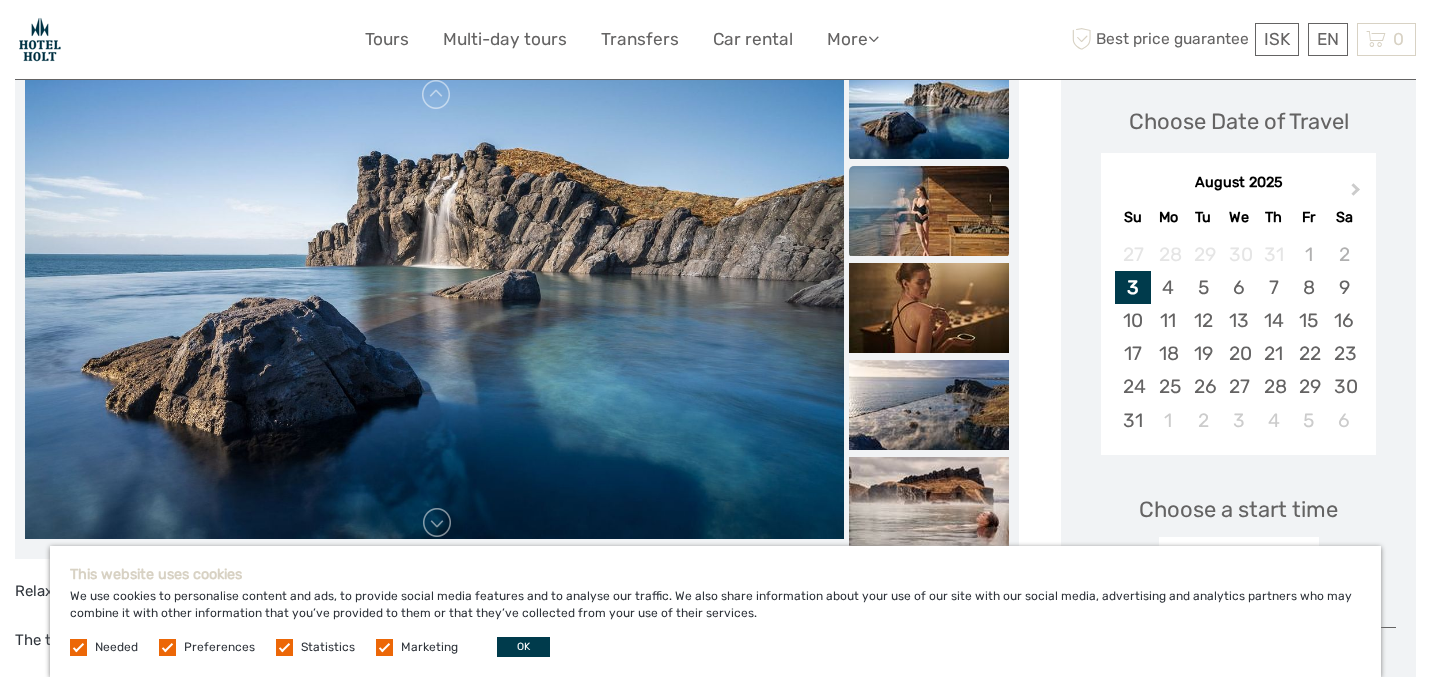click at bounding box center (929, 211) 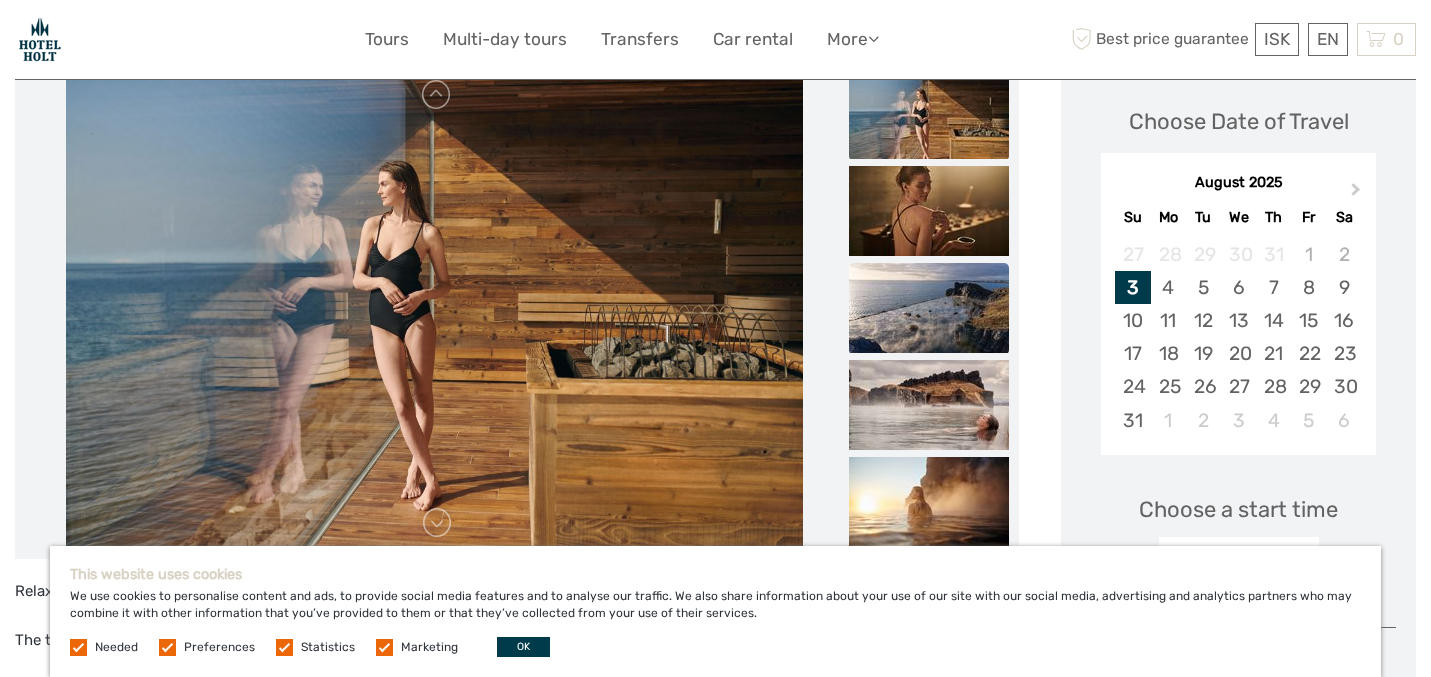 click at bounding box center (929, 308) 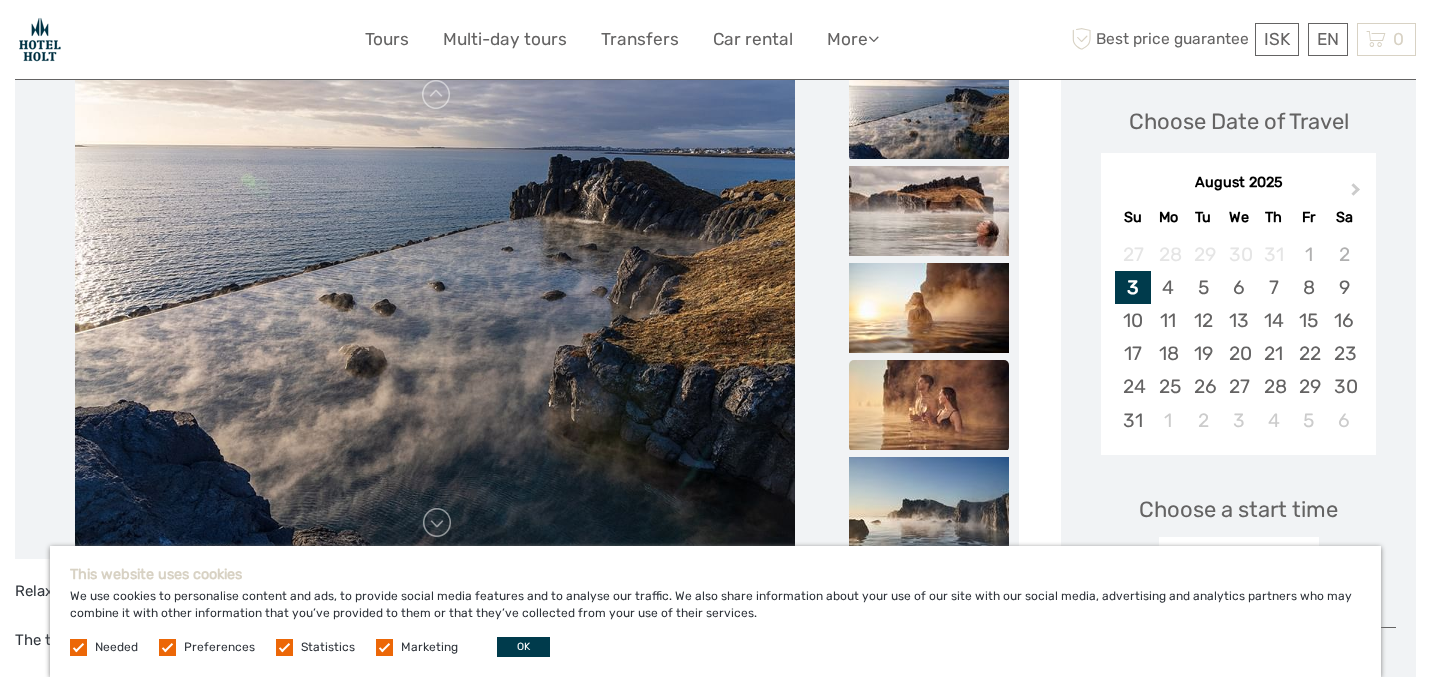 click at bounding box center [929, 405] 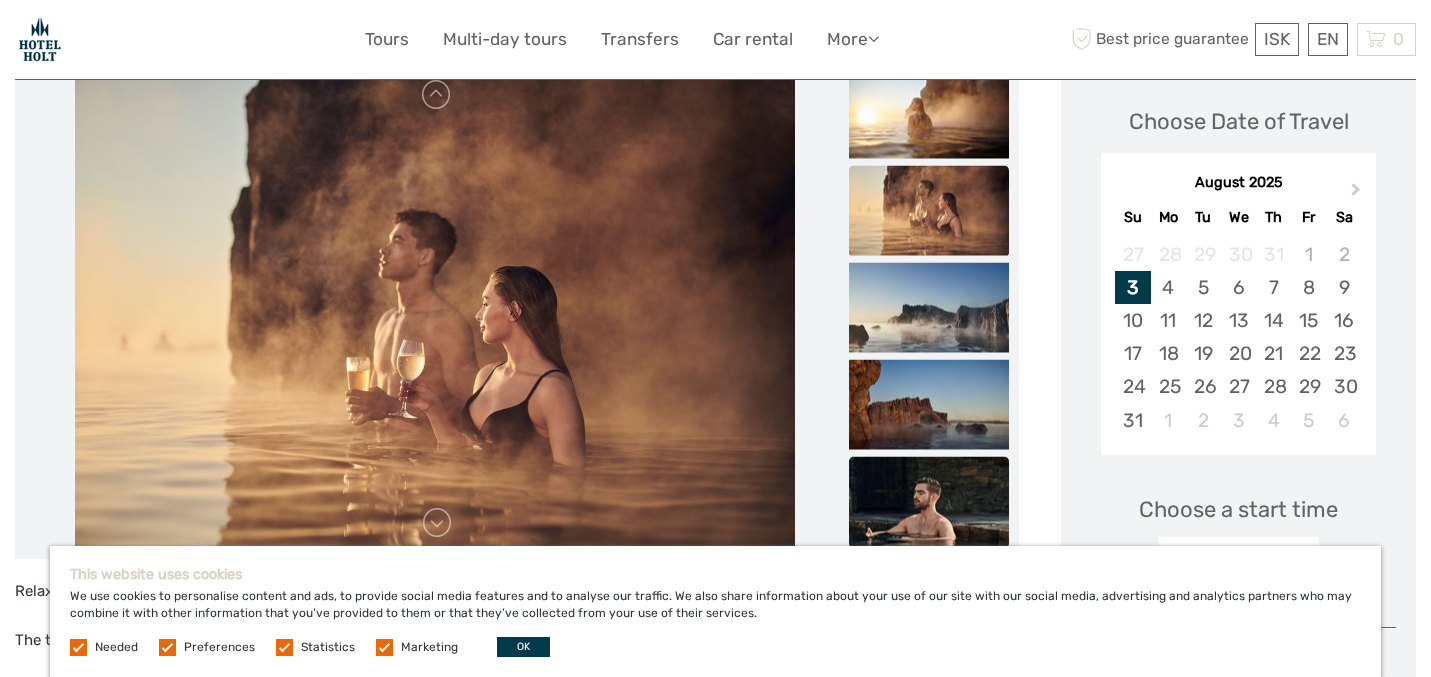 click at bounding box center (929, 501) 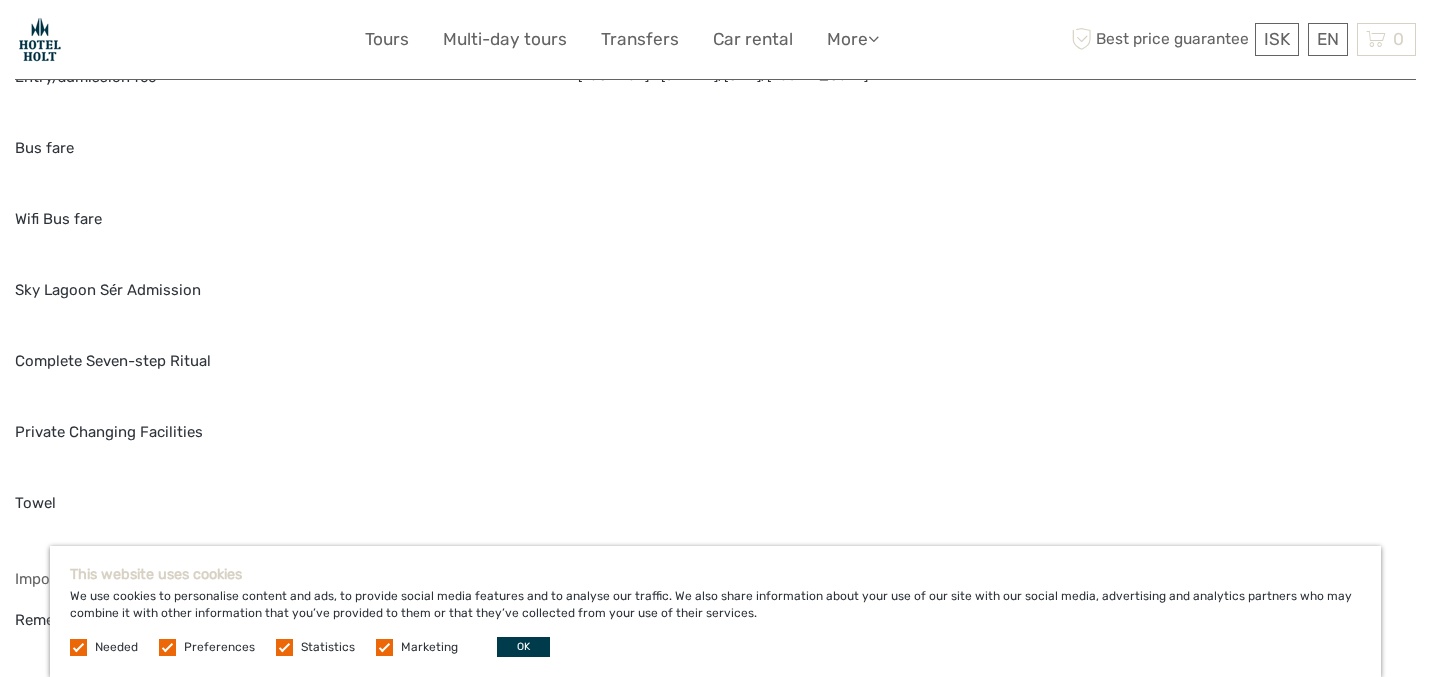 scroll, scrollTop: 1806, scrollLeft: 0, axis: vertical 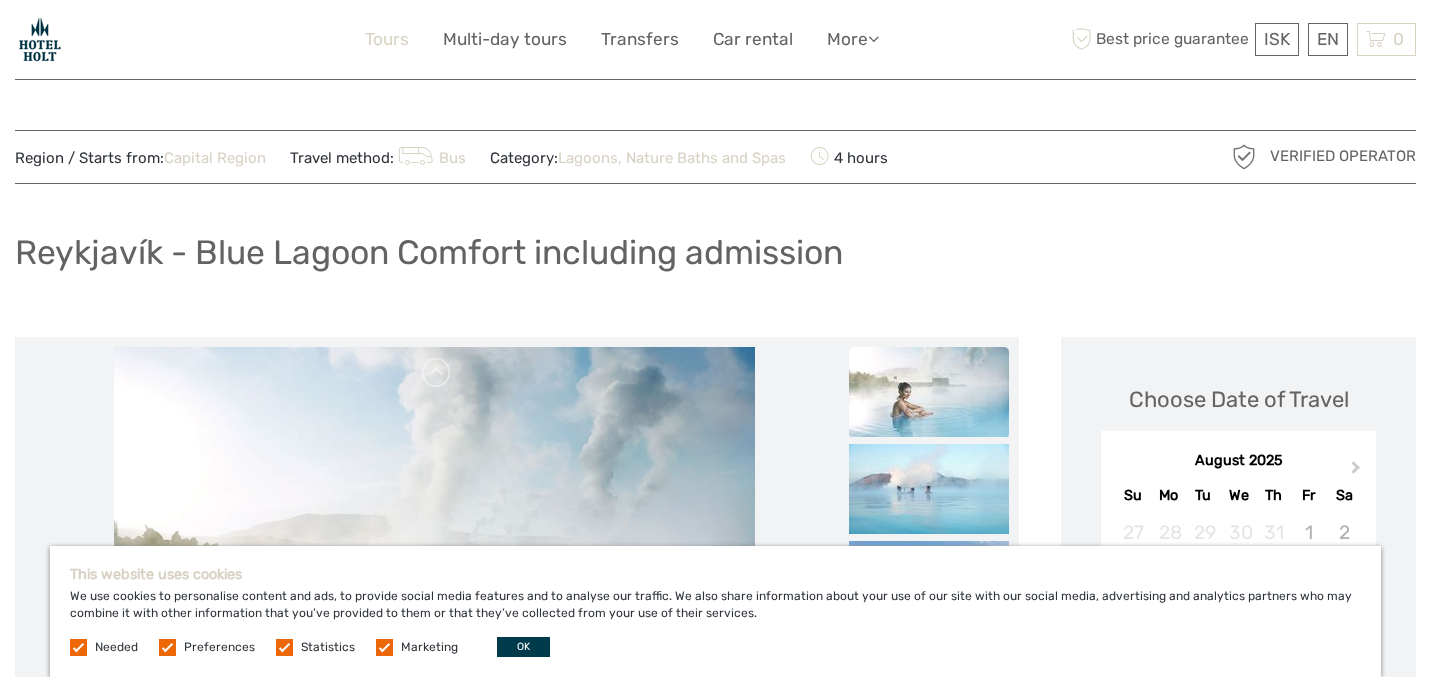 click on "Tours" at bounding box center (387, 39) 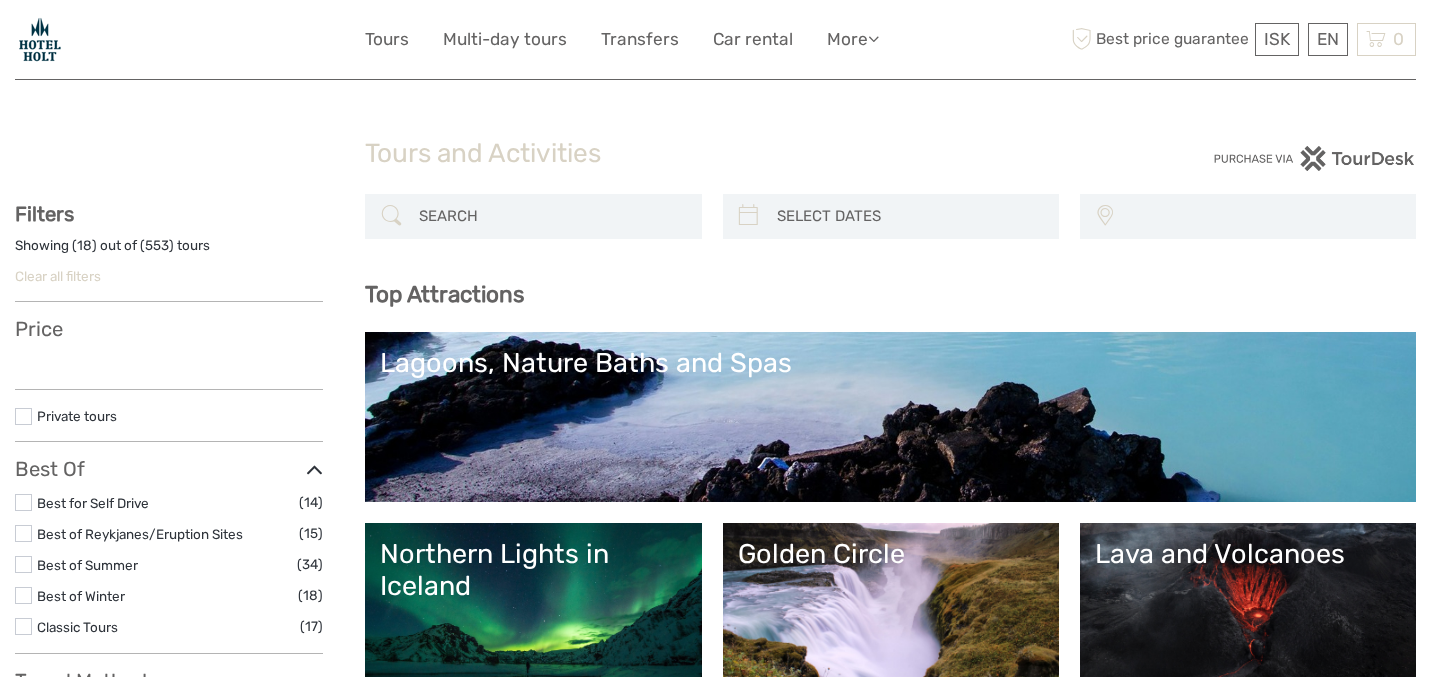 select 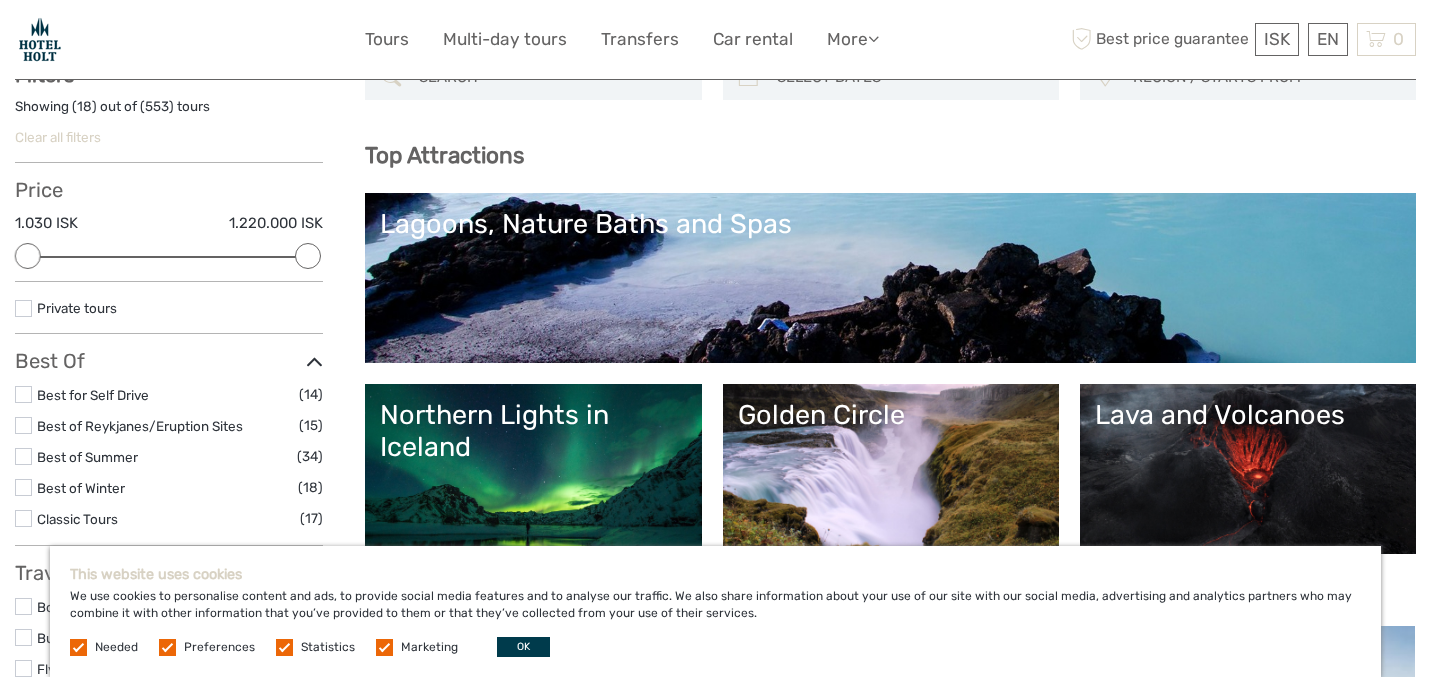 scroll, scrollTop: 152, scrollLeft: 0, axis: vertical 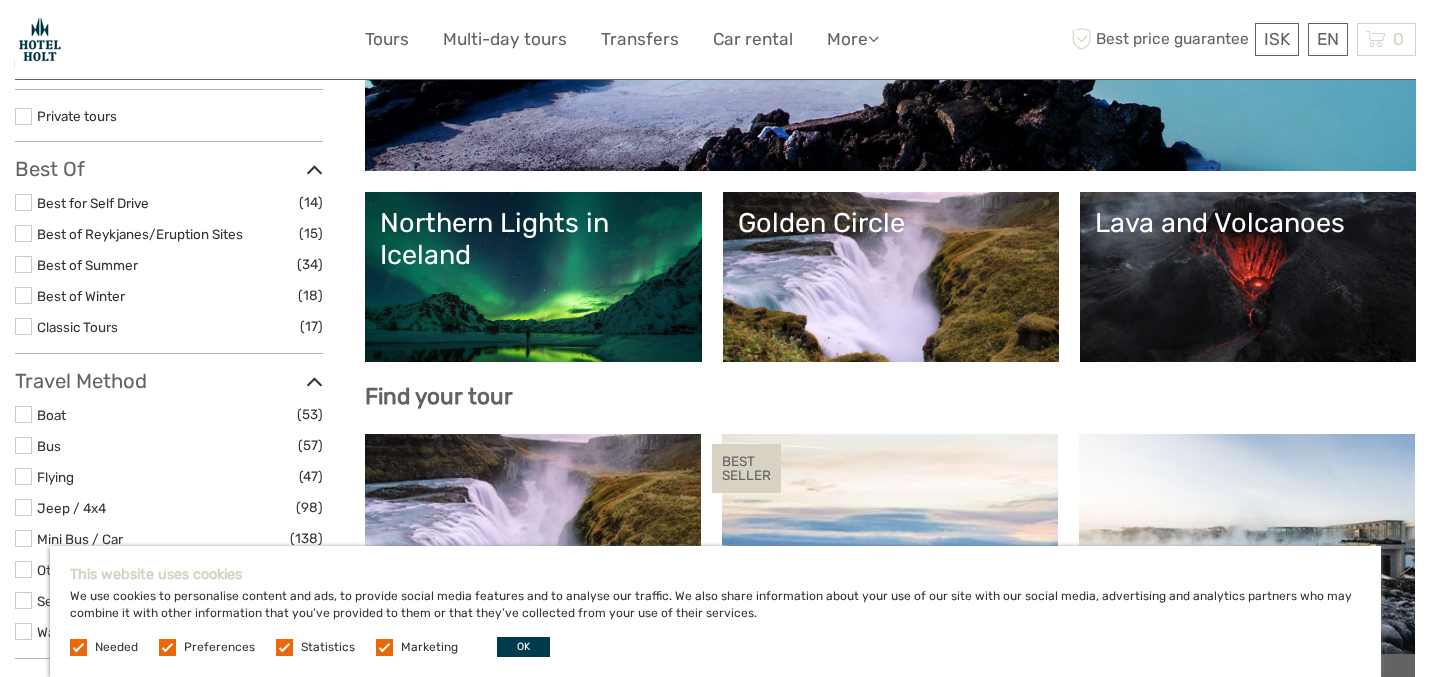 click at bounding box center [23, 295] 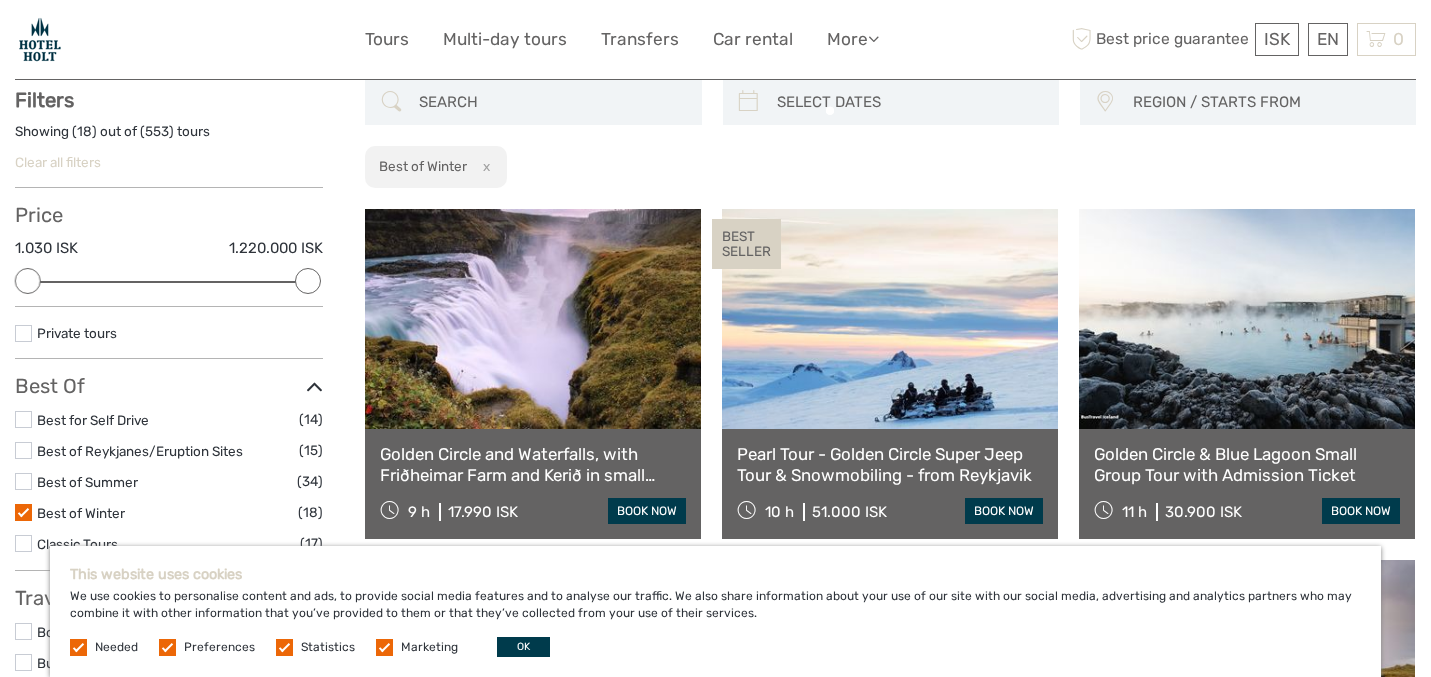scroll, scrollTop: 113, scrollLeft: 0, axis: vertical 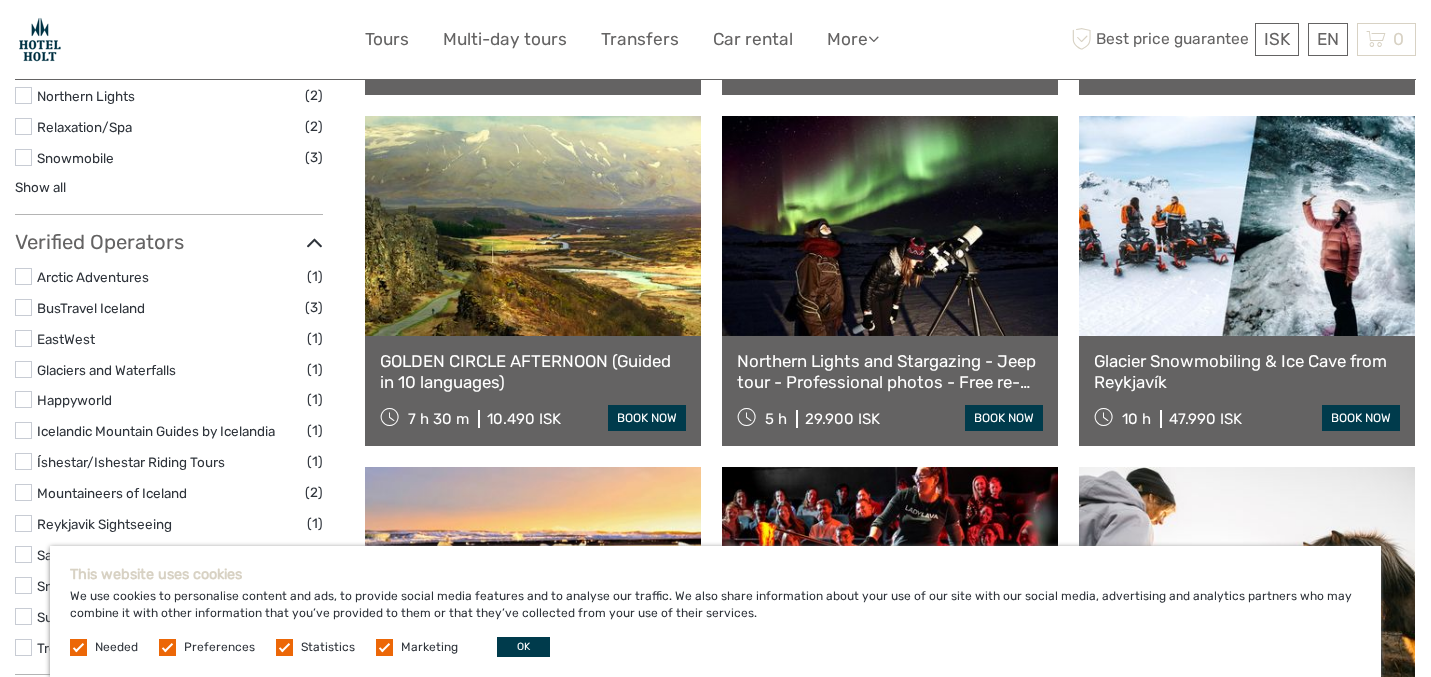 click on "Northern Lights and Stargazing - Jeep tour - Professional photos - Free re-run" at bounding box center (890, 371) 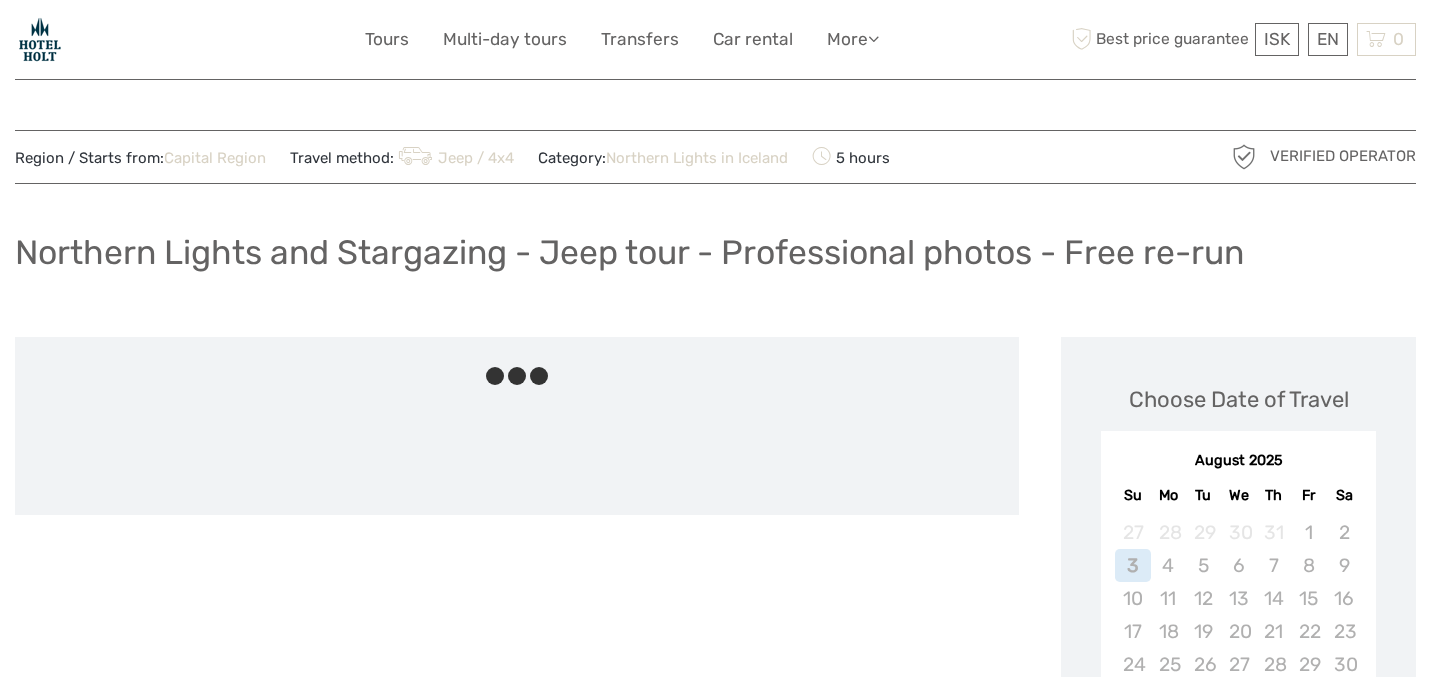 scroll, scrollTop: 0, scrollLeft: 0, axis: both 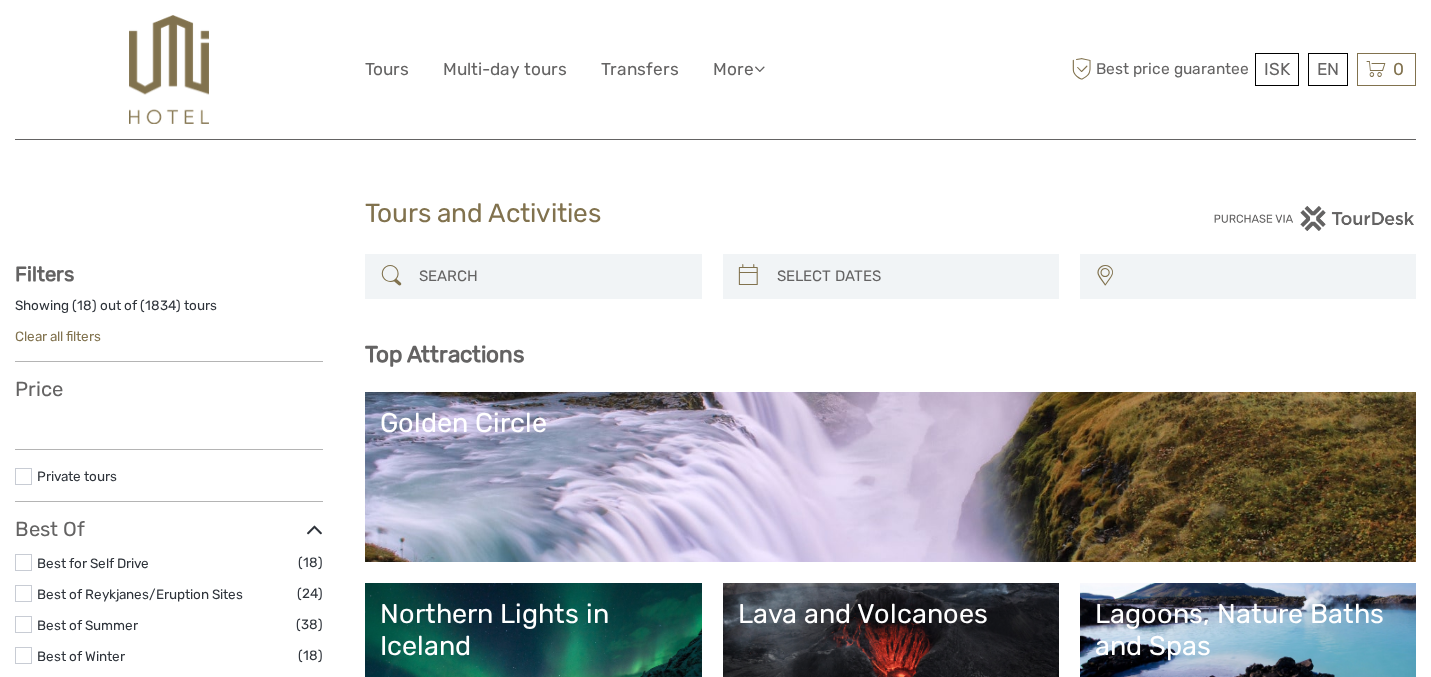 select 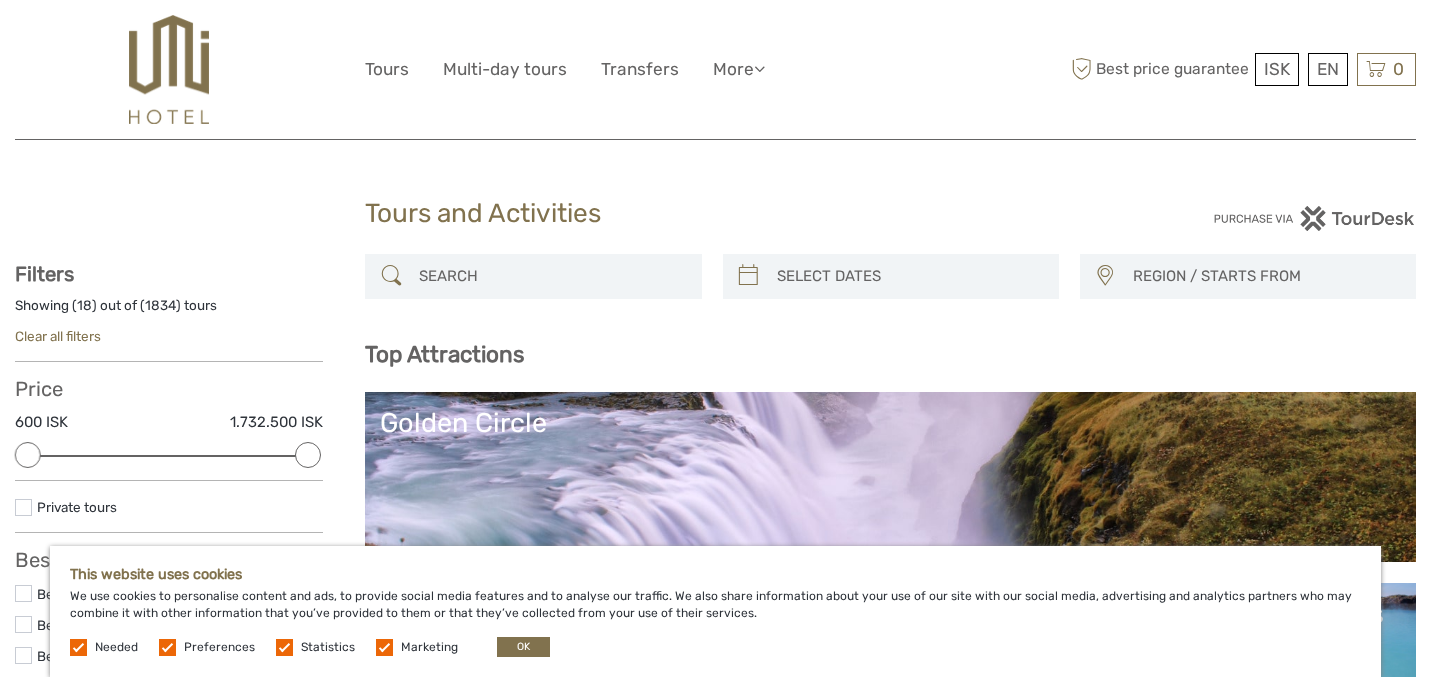 scroll, scrollTop: 0, scrollLeft: 0, axis: both 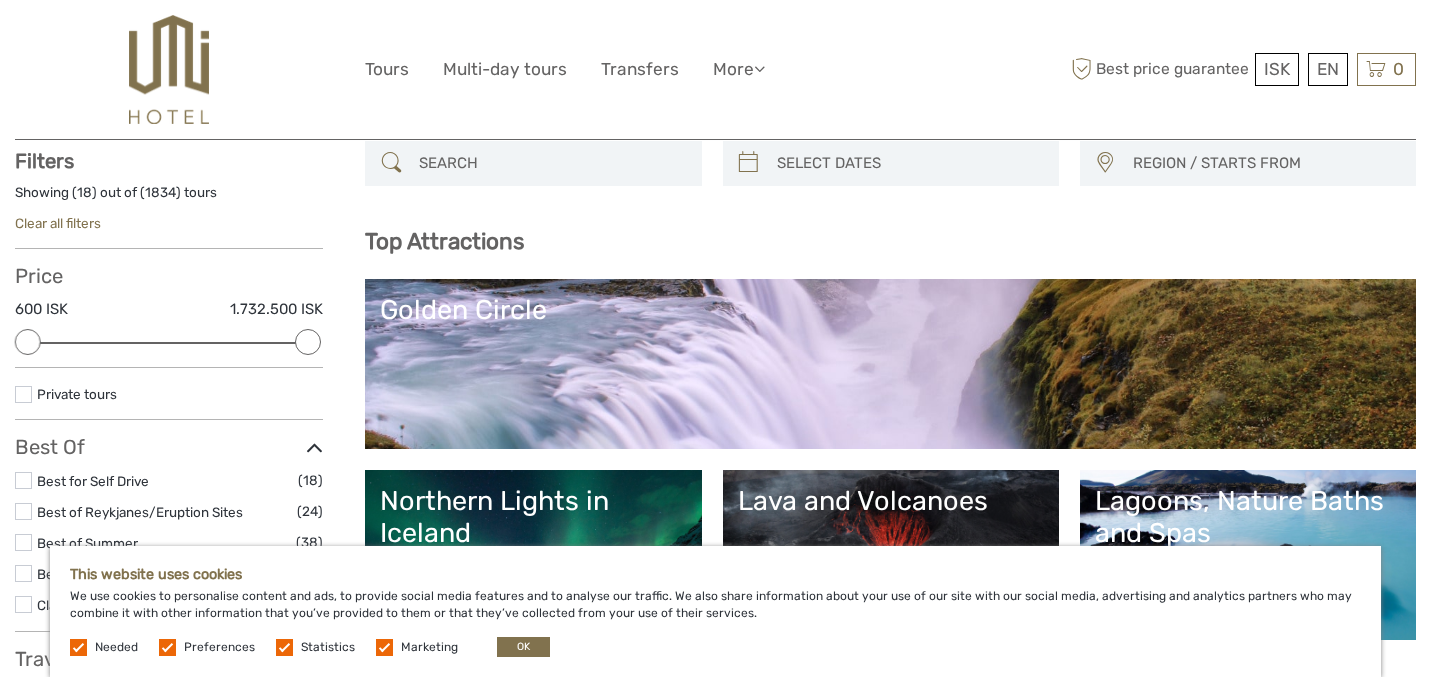 click at bounding box center (748, 163) 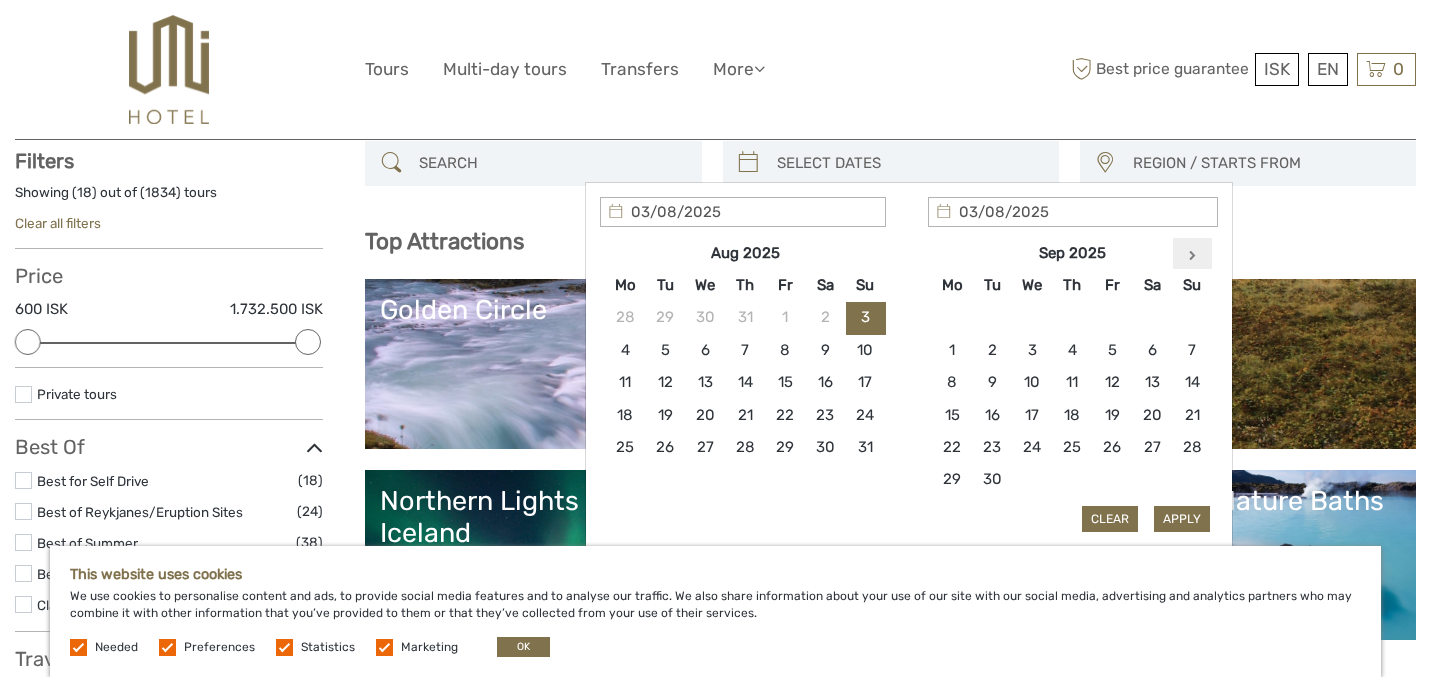 click at bounding box center (1192, 253) 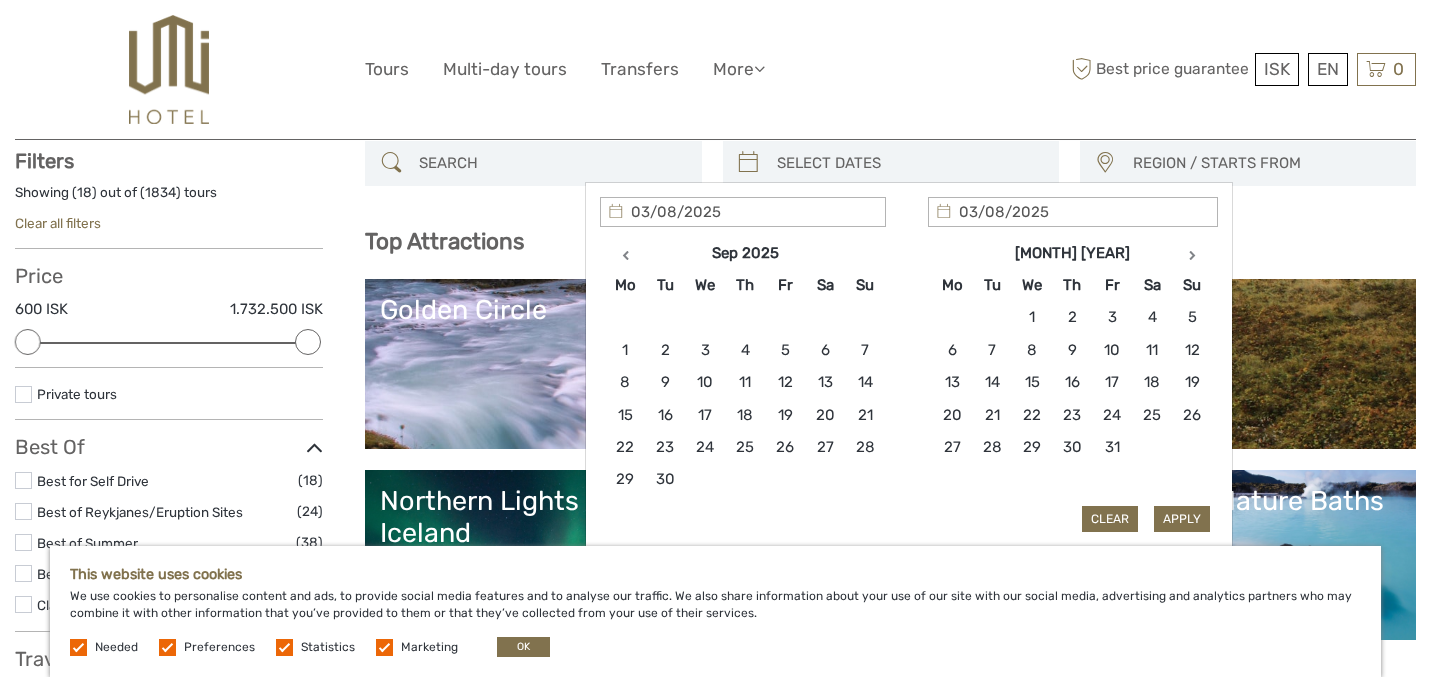 click at bounding box center (1192, 253) 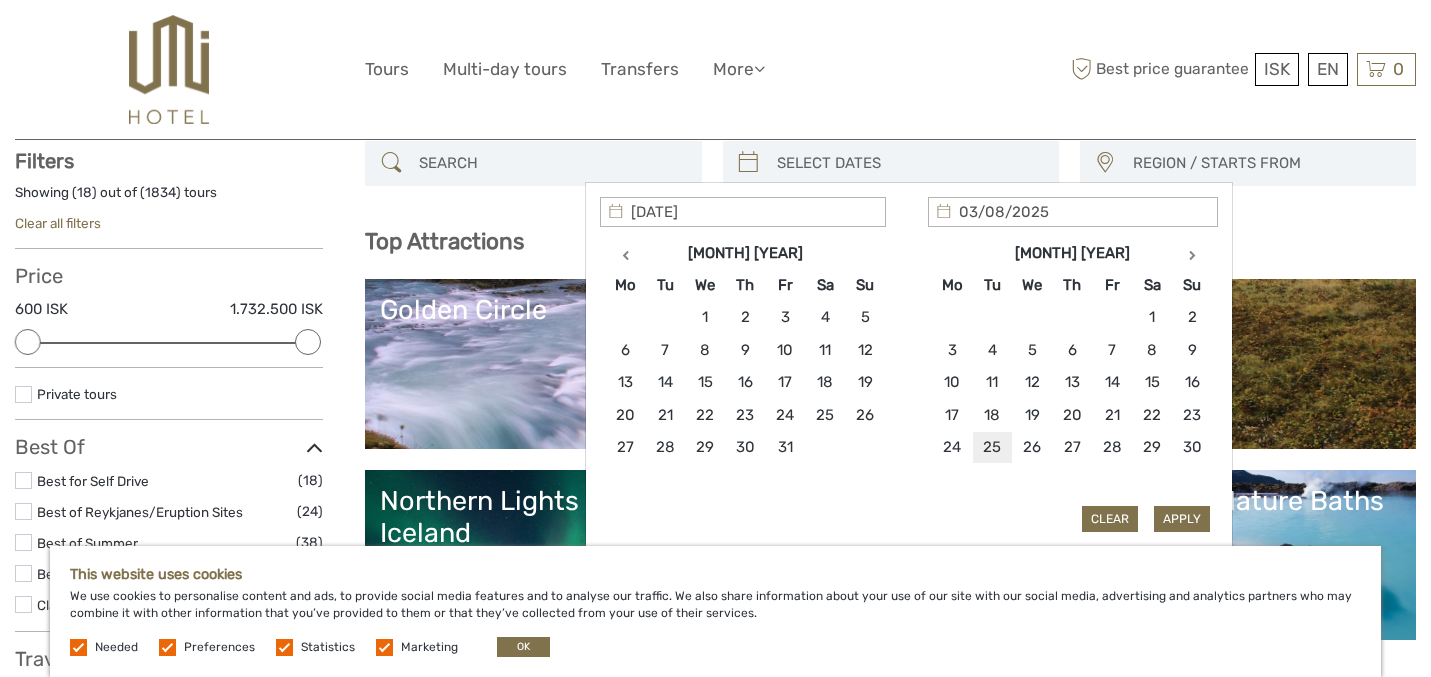 type on "25/11/2025" 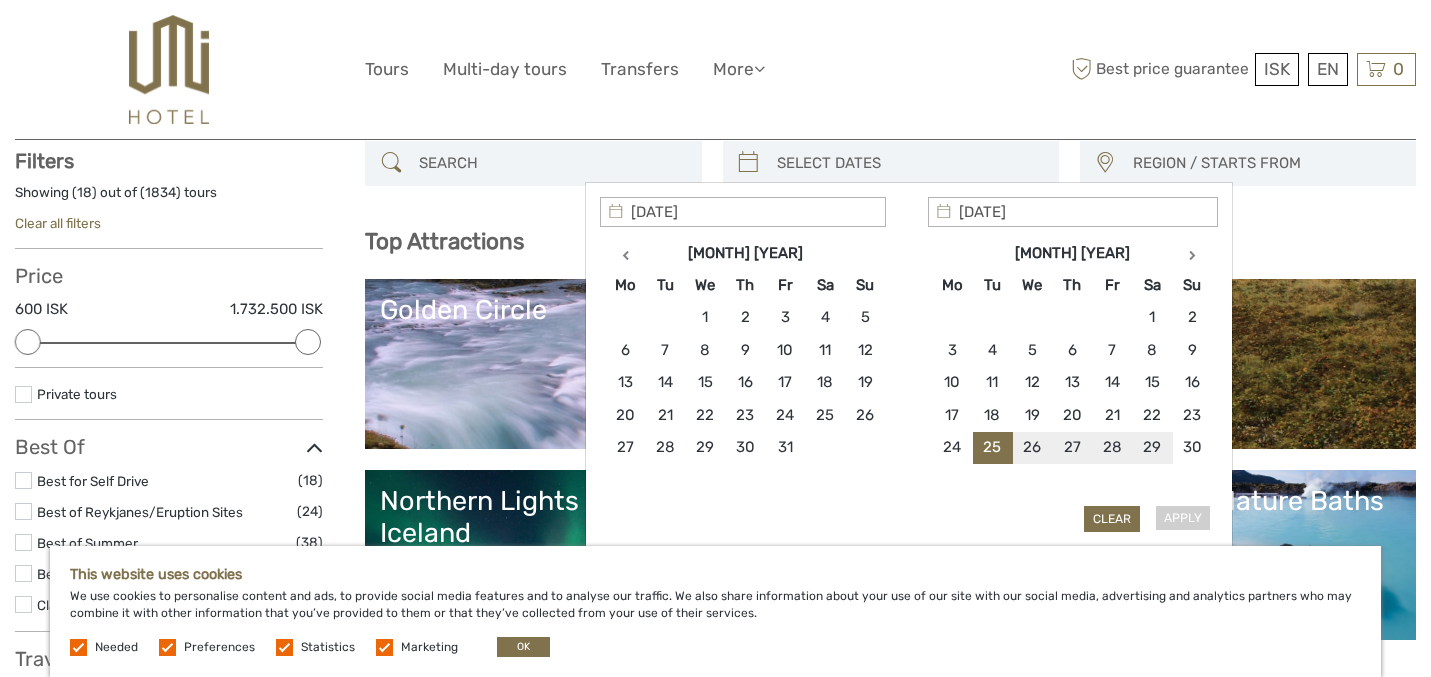 type on "28/11/2025" 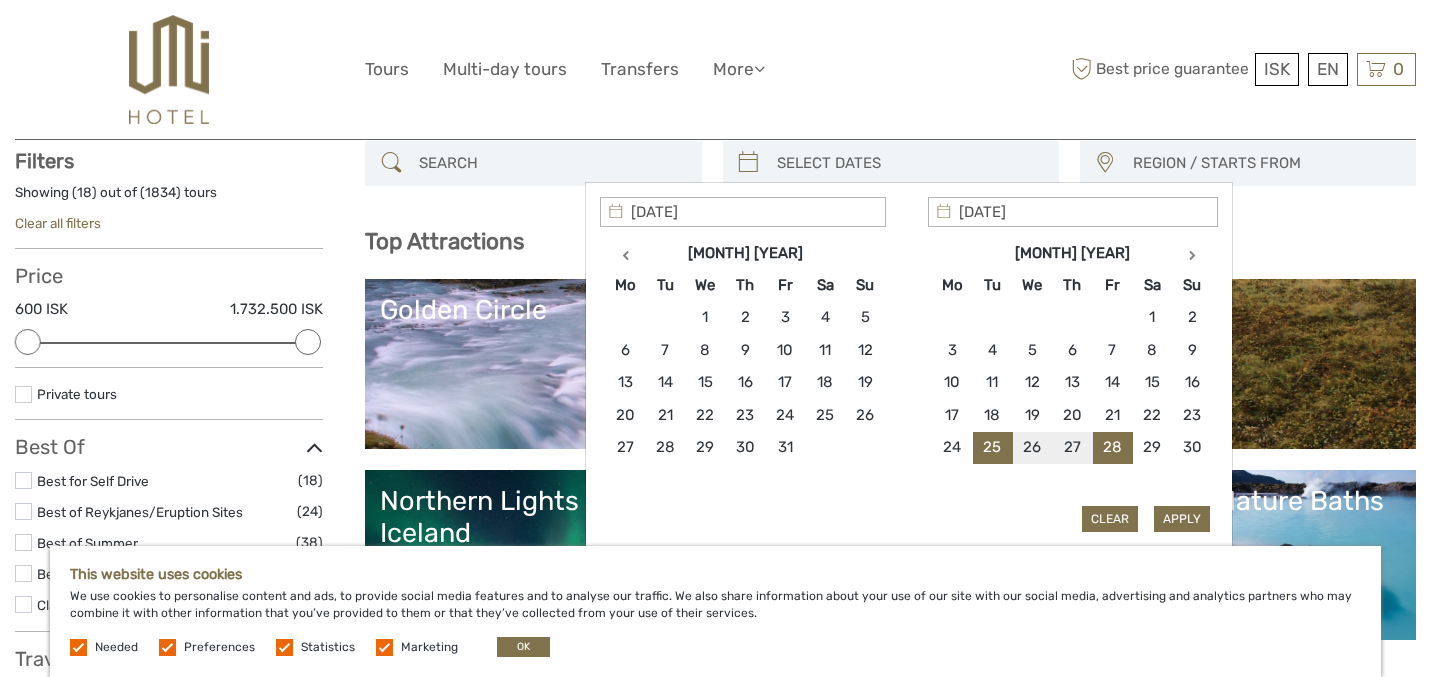 type on "25/11/2025" 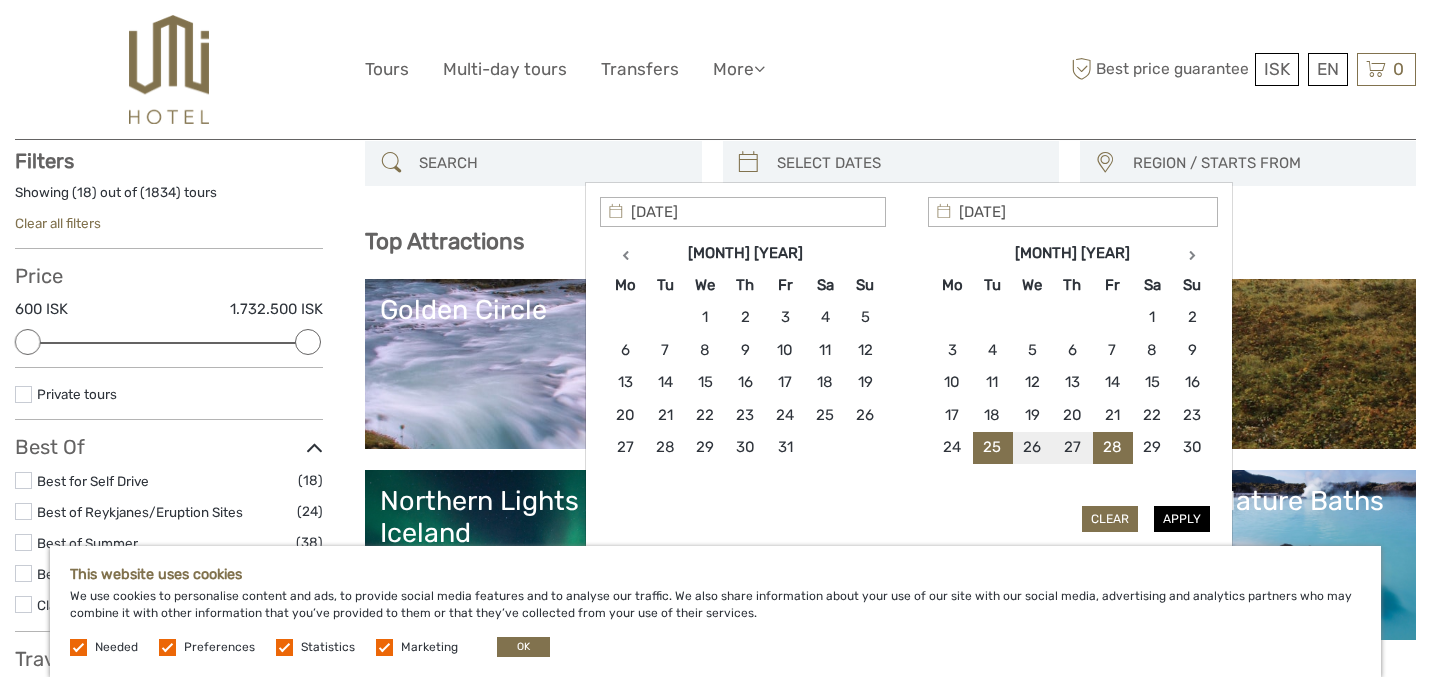 click on "Apply" at bounding box center (1182, 519) 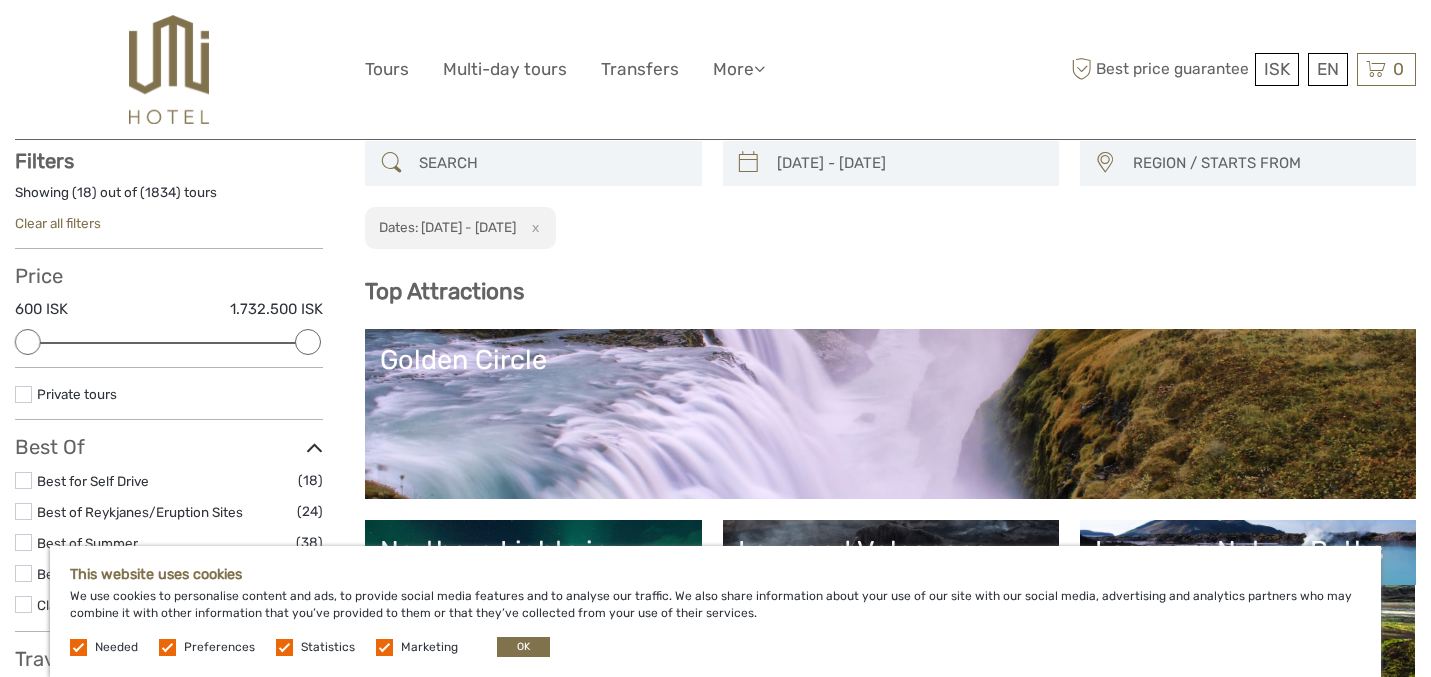 scroll, scrollTop: 113, scrollLeft: 0, axis: vertical 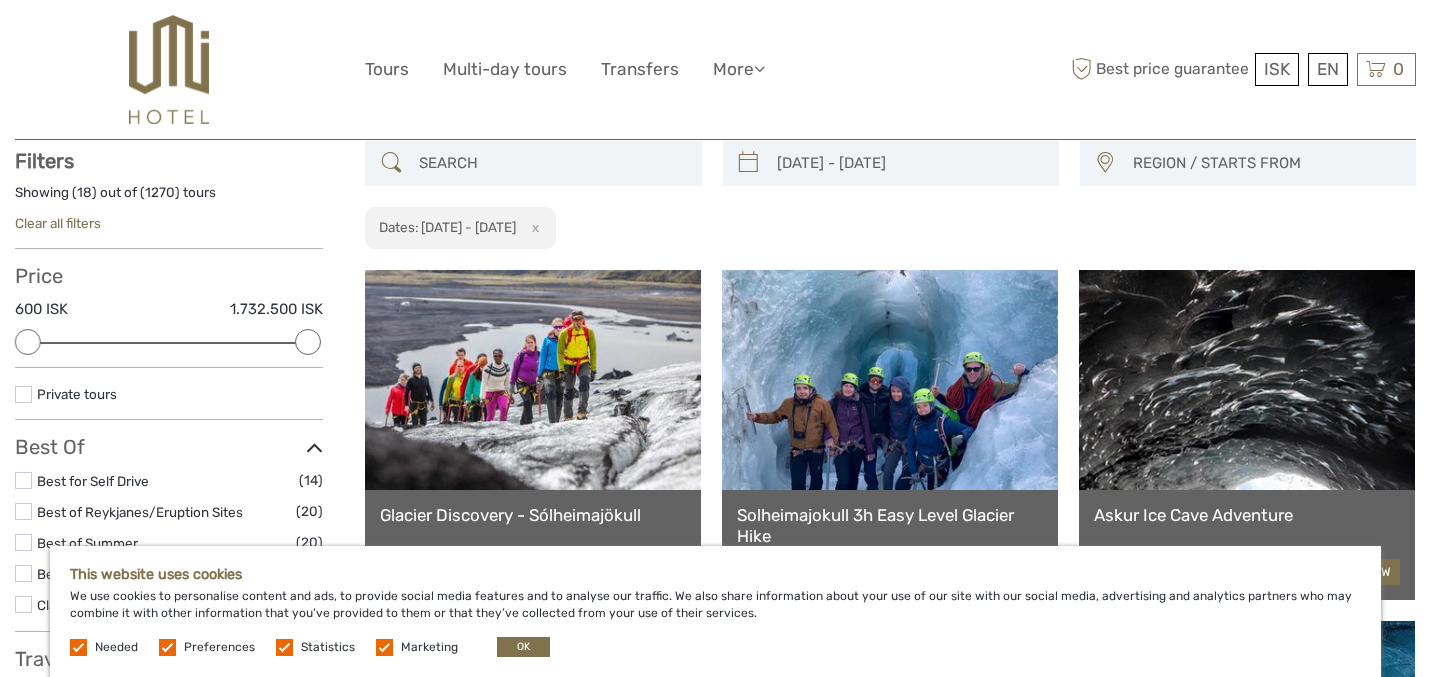 click at bounding box center (384, 647) 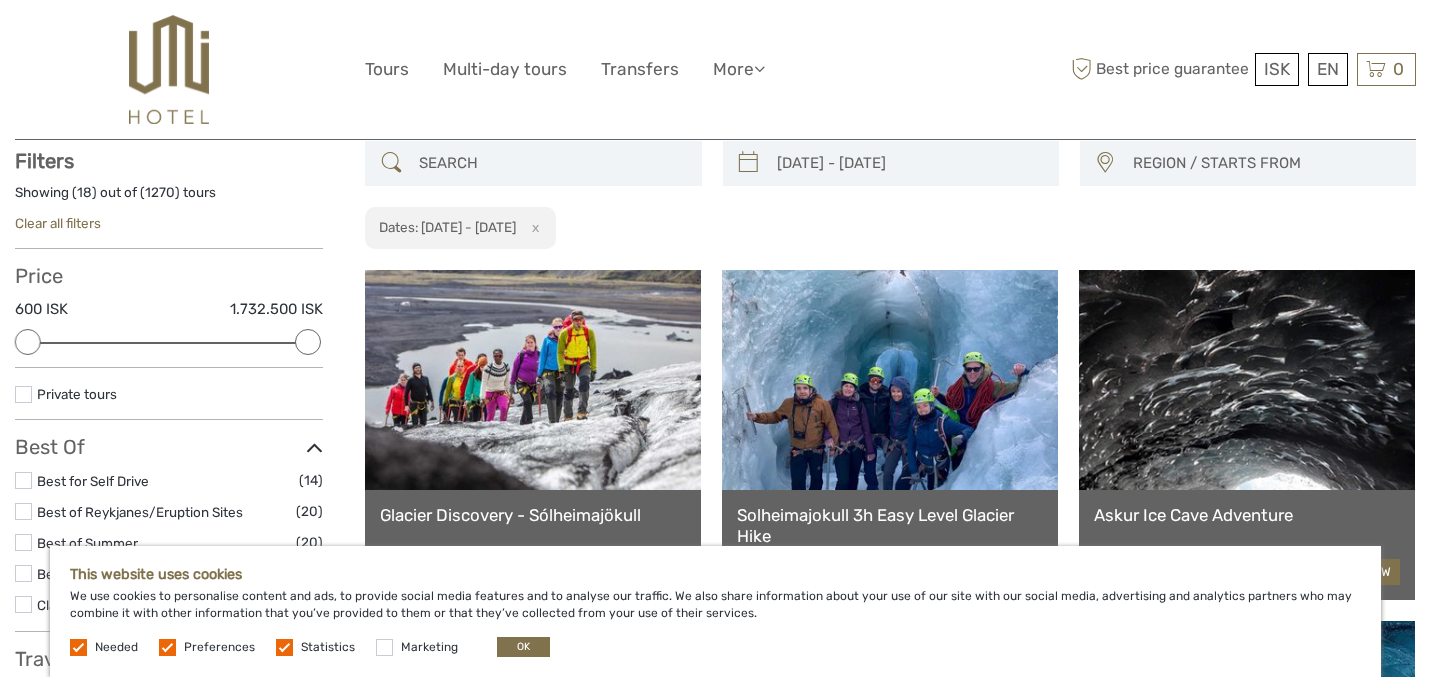 click at bounding box center [284, 647] 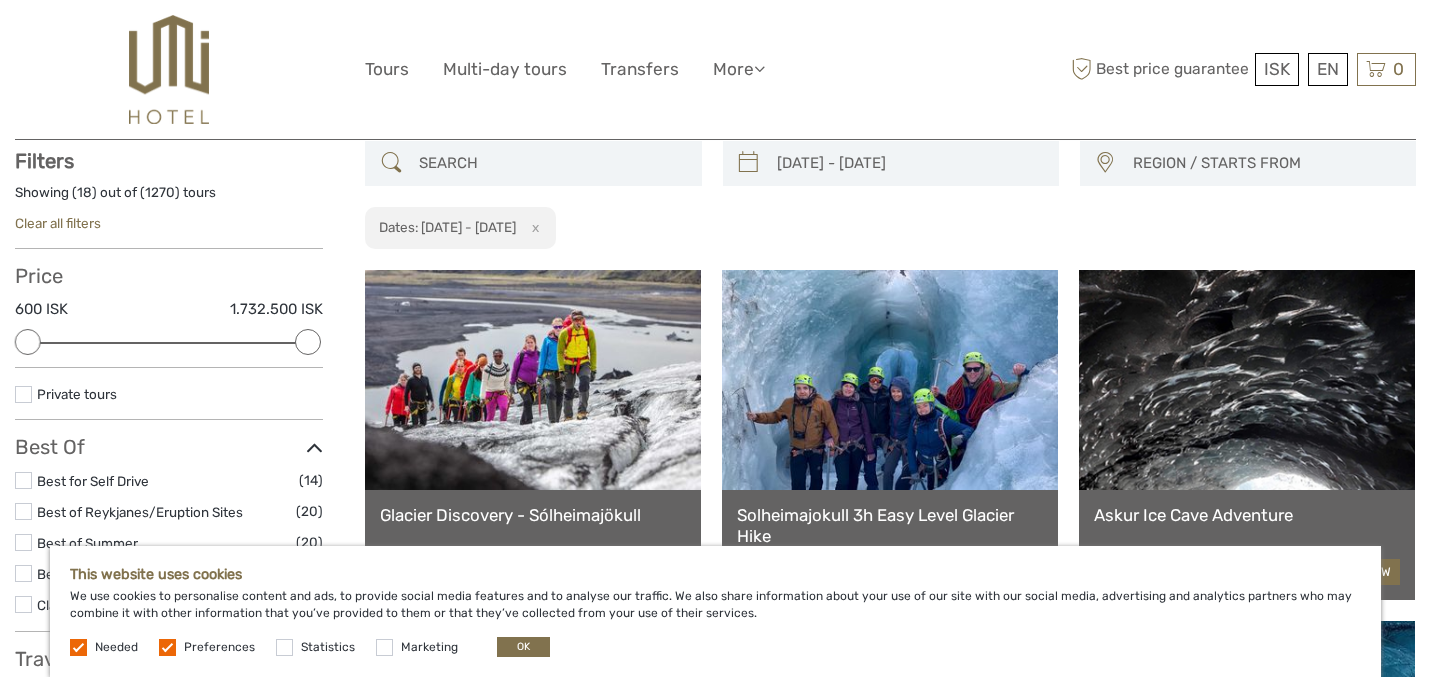 click at bounding box center (167, 647) 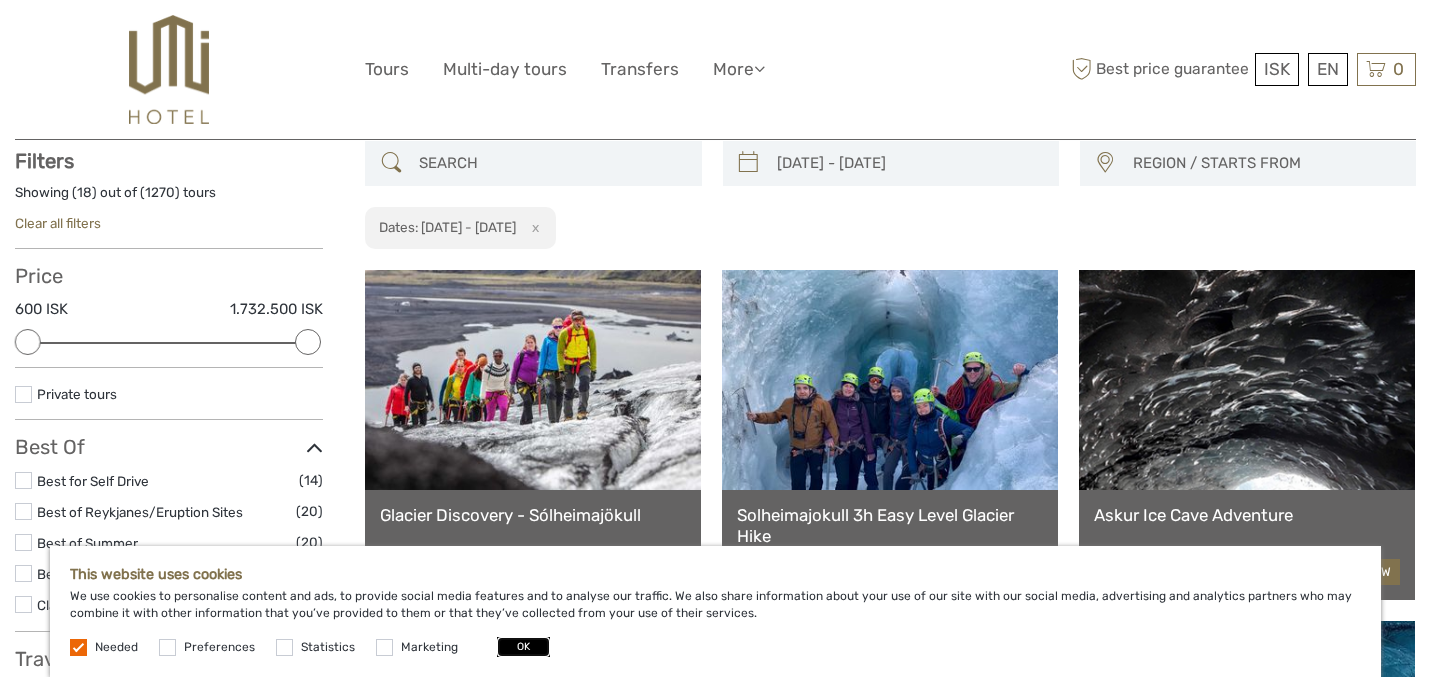 click on "OK" at bounding box center (523, 647) 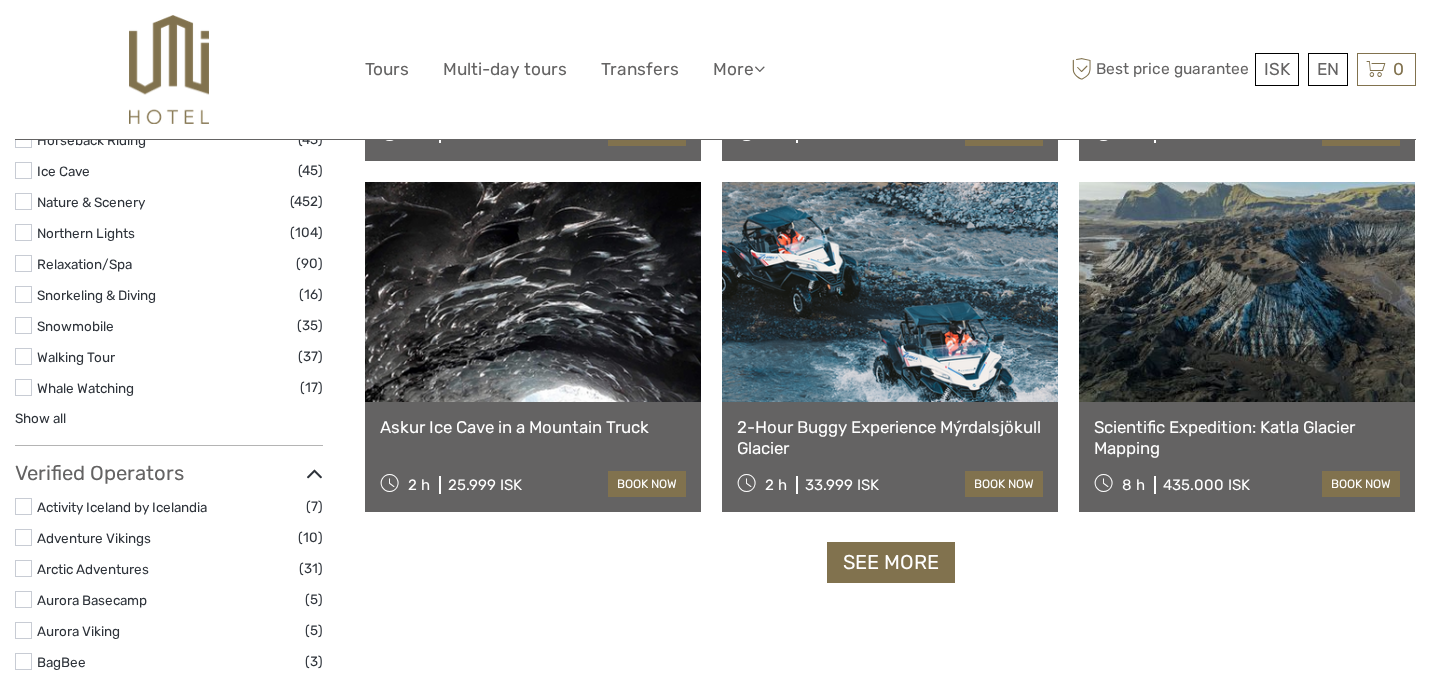 scroll, scrollTop: 1960, scrollLeft: 0, axis: vertical 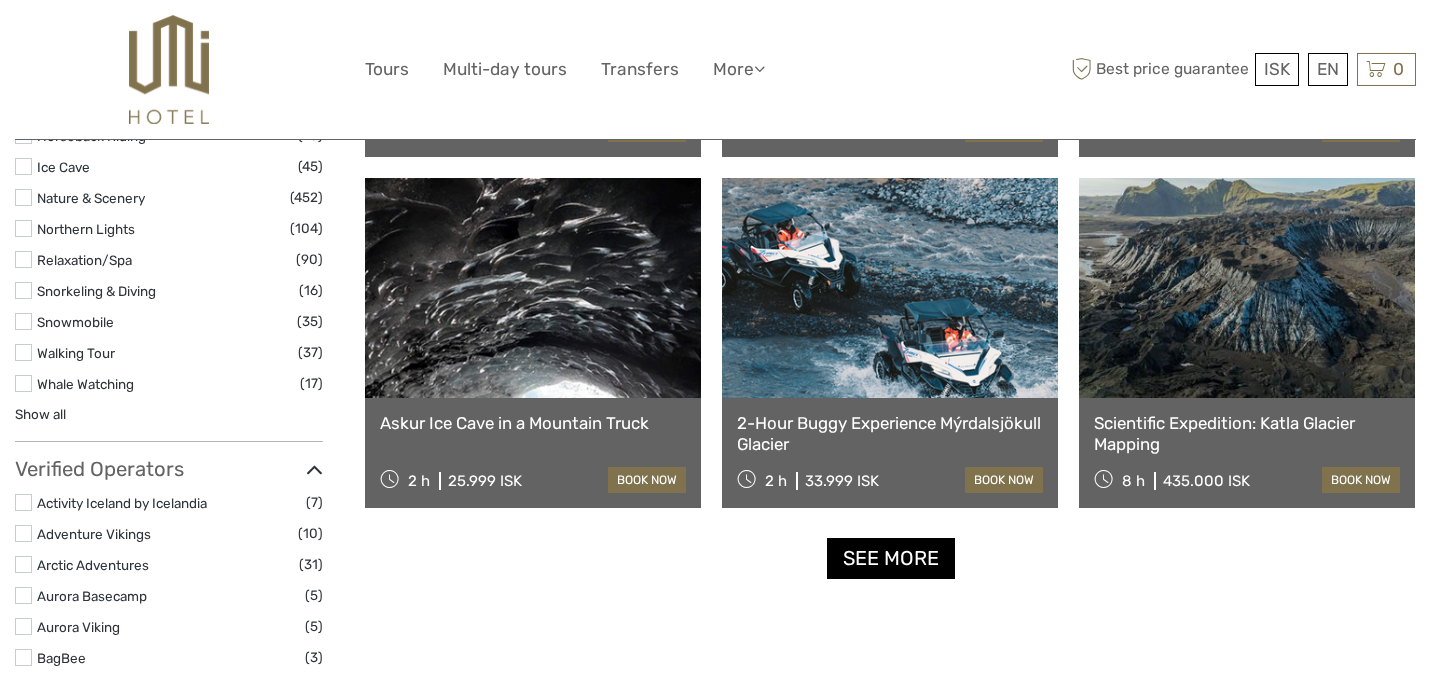 click on "See more" at bounding box center [891, 558] 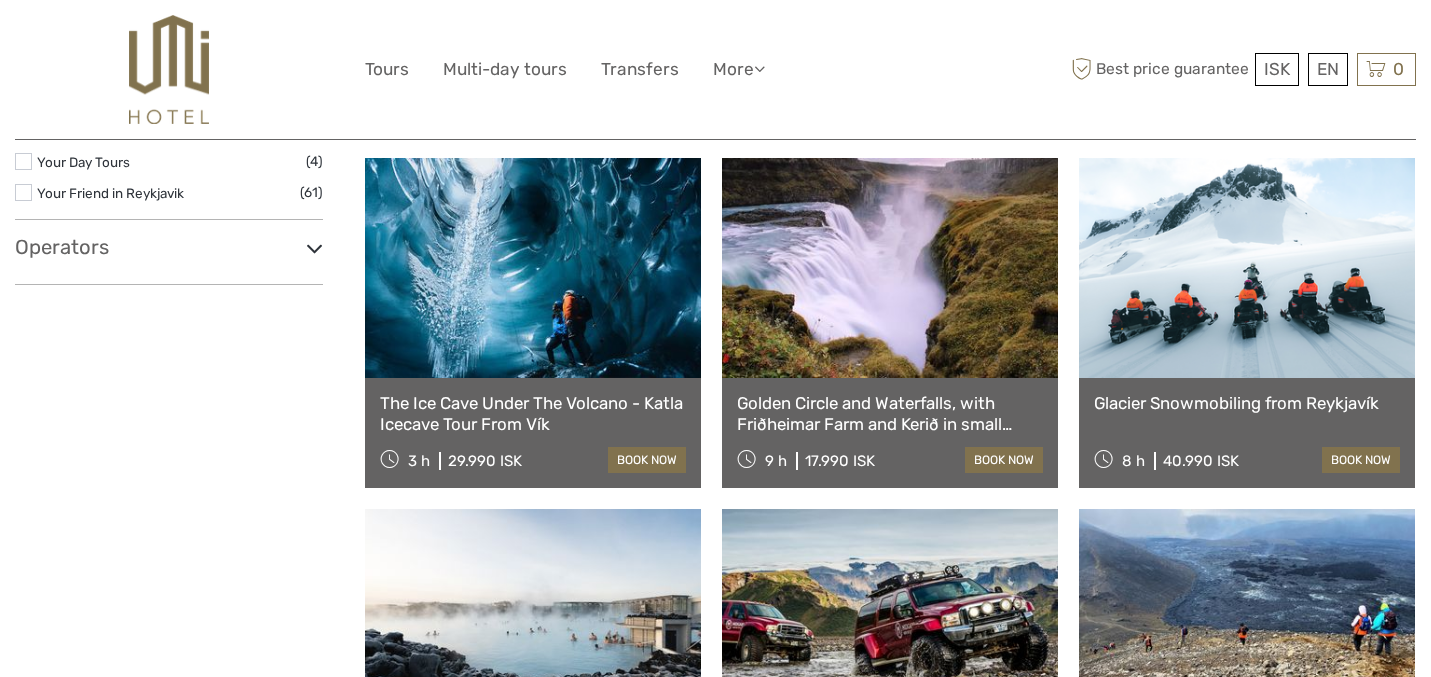 scroll, scrollTop: 3383, scrollLeft: 0, axis: vertical 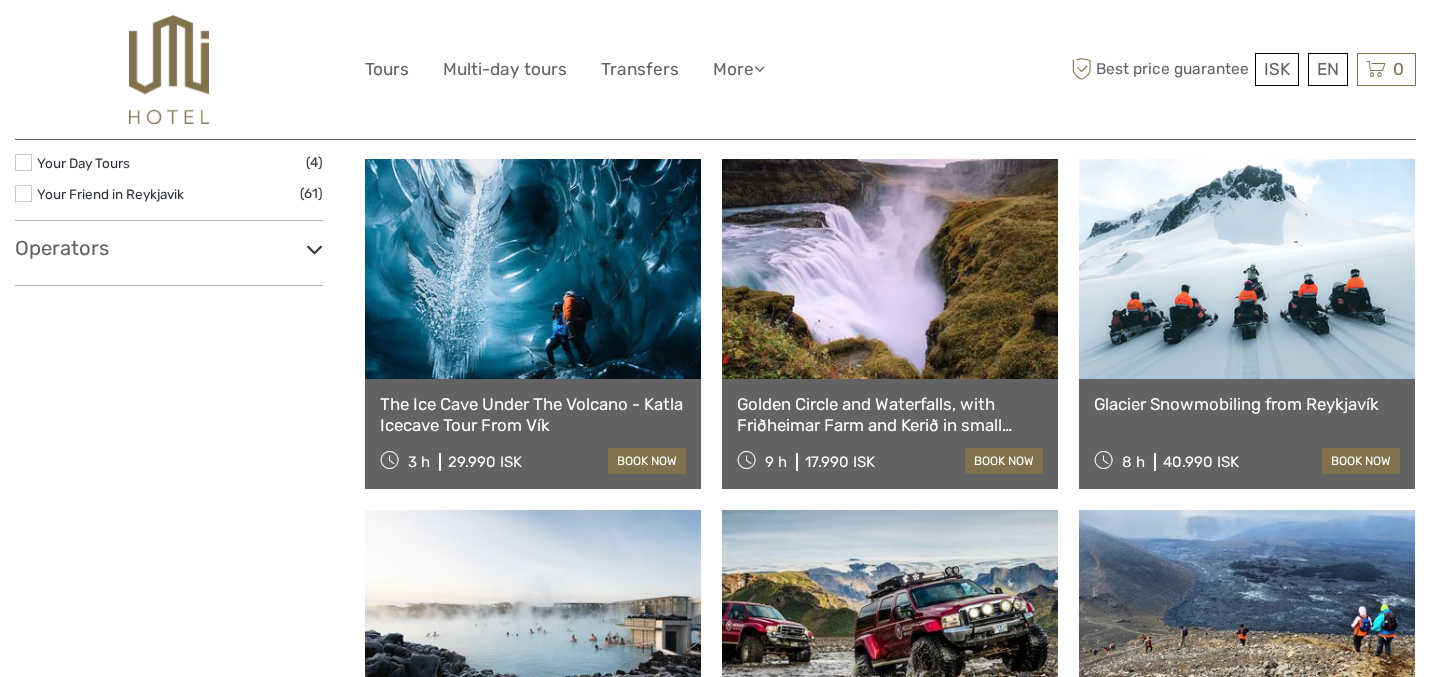 click on "Golden Circle and Waterfalls, with Friðheimar Farm and Kerið in small group" at bounding box center (890, 414) 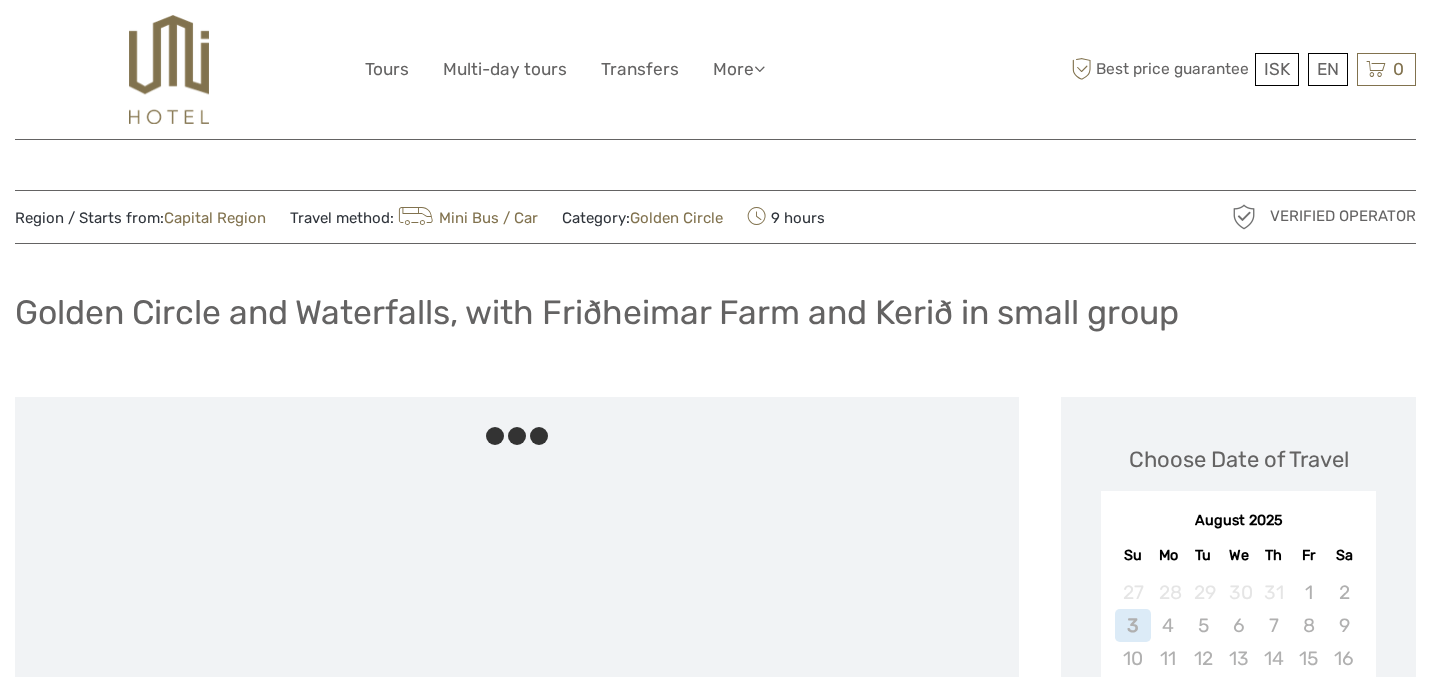 scroll, scrollTop: 0, scrollLeft: 0, axis: both 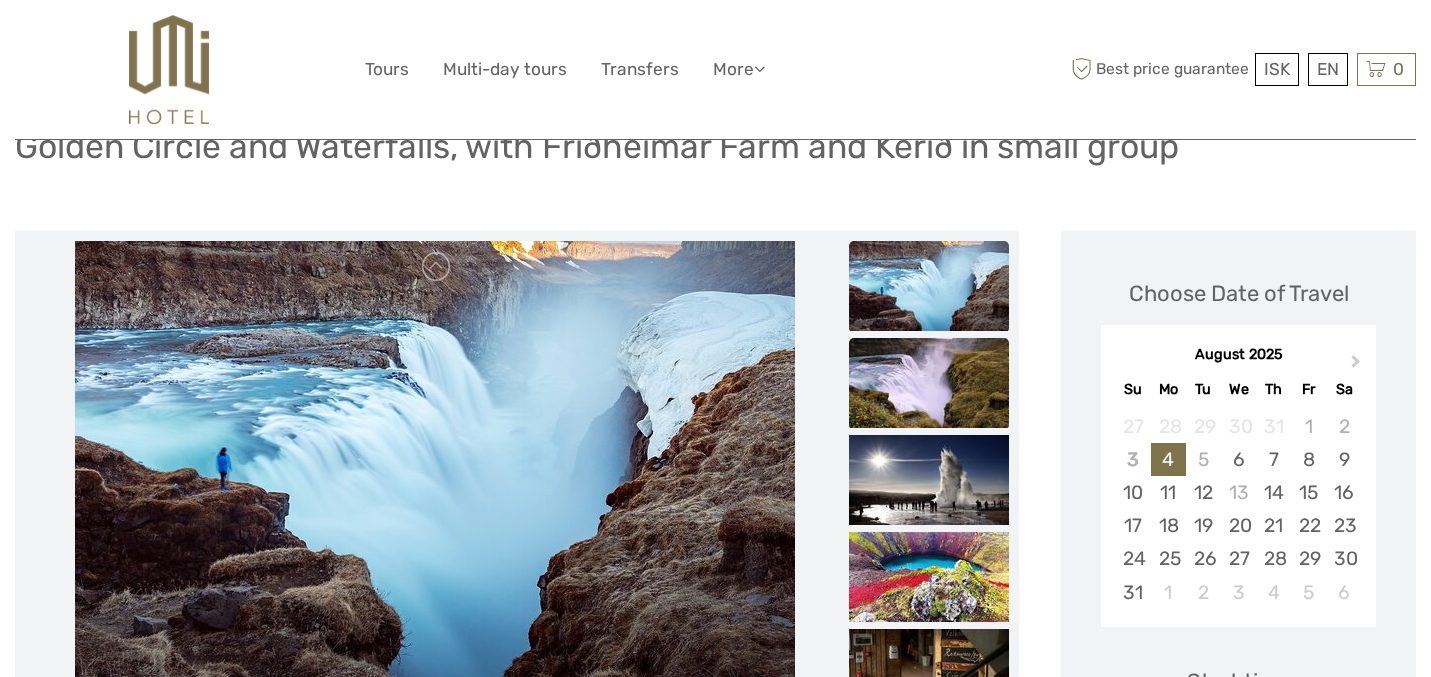 click at bounding box center (929, 383) 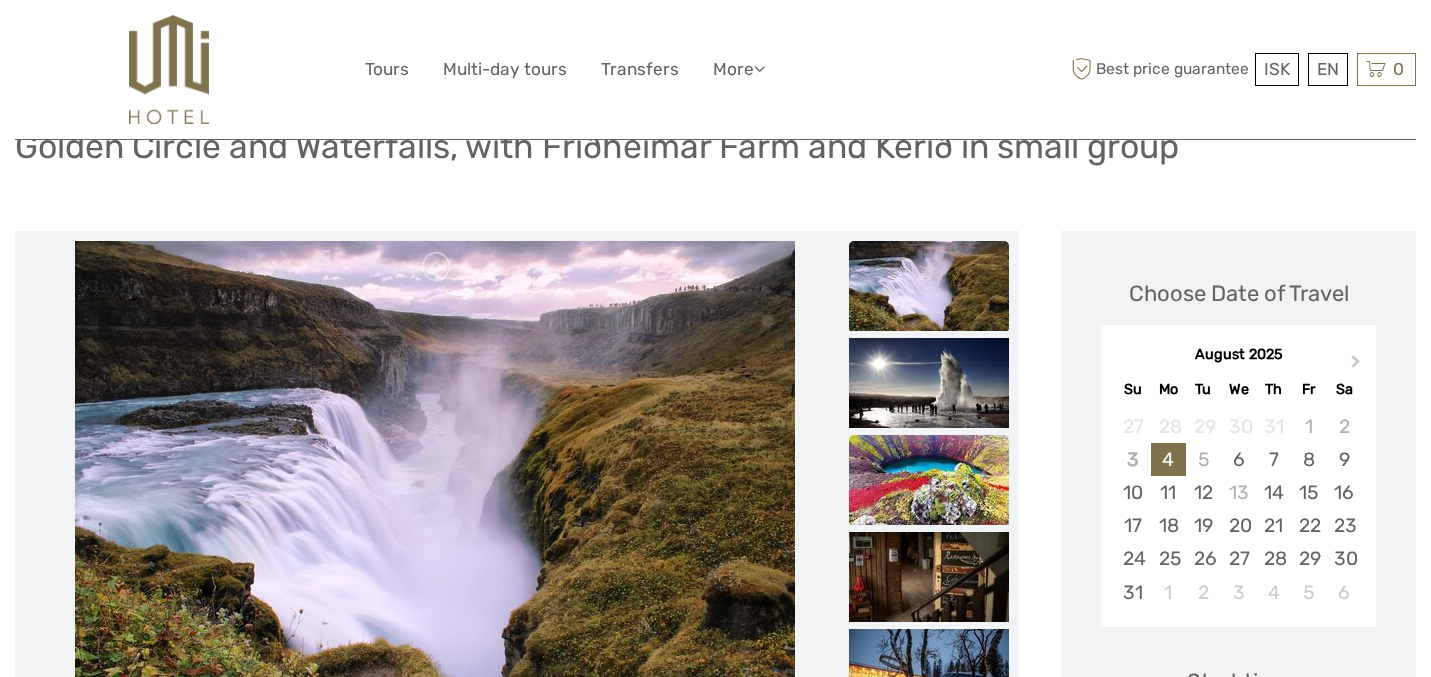 click at bounding box center (929, 480) 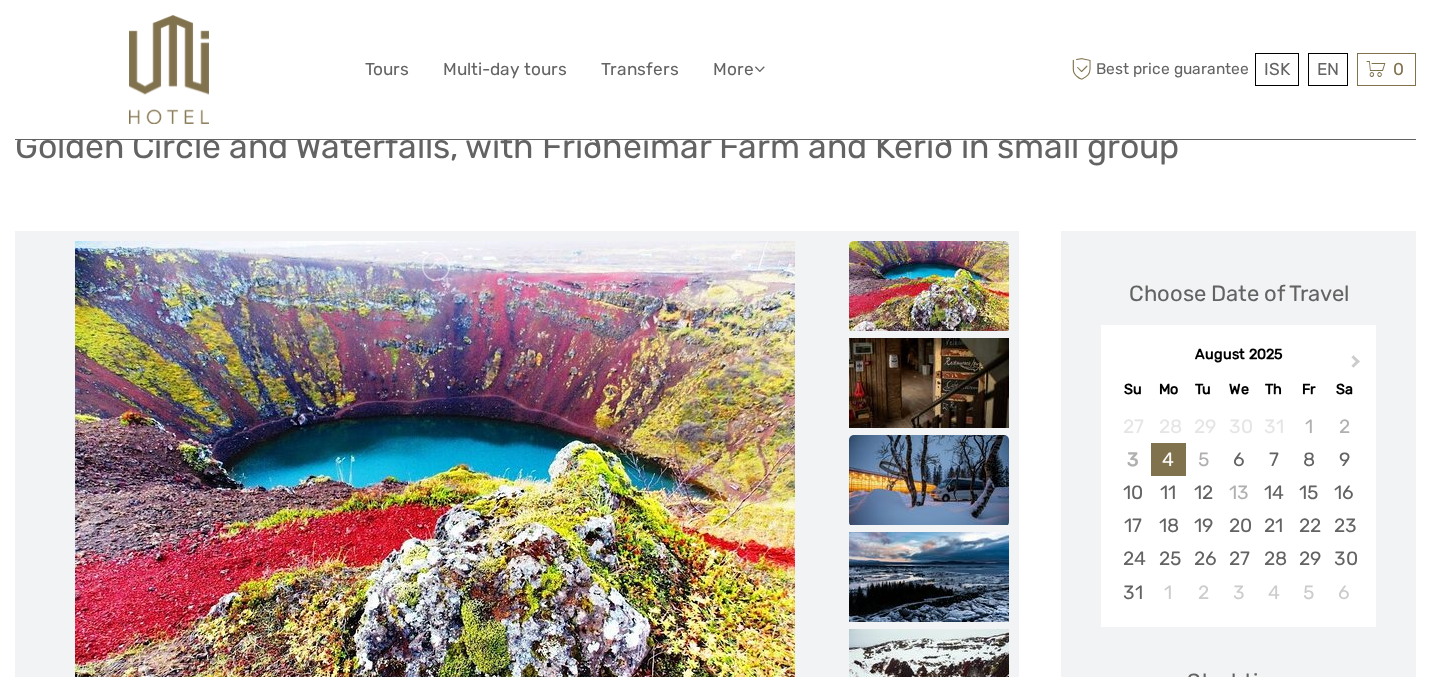 click at bounding box center (929, 480) 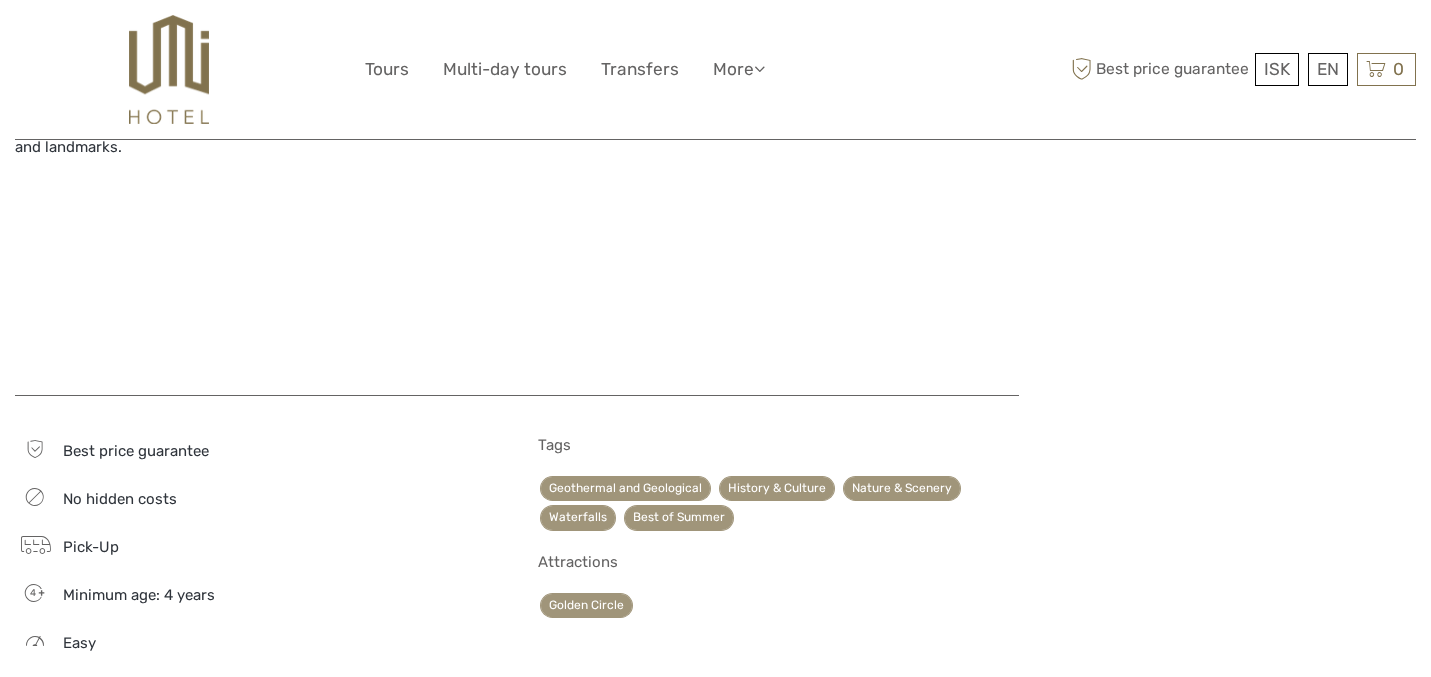 scroll, scrollTop: 1968, scrollLeft: 0, axis: vertical 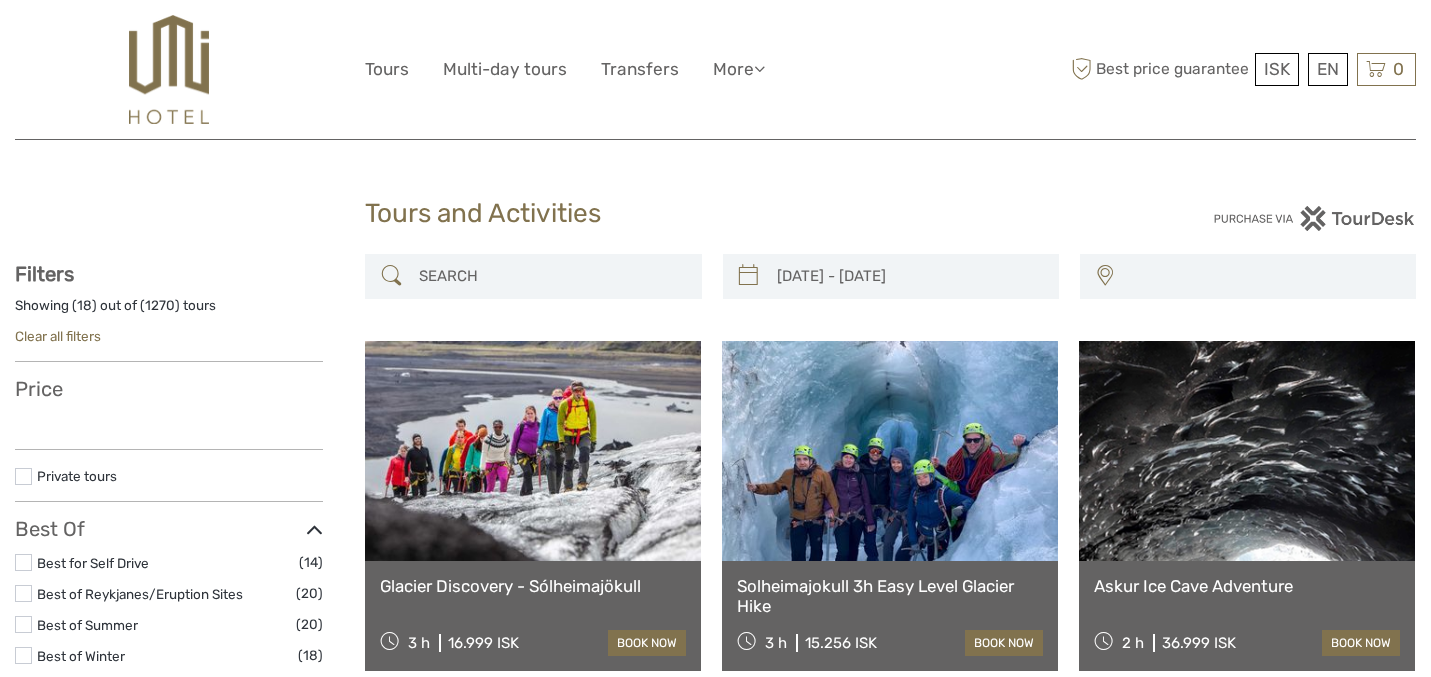 select 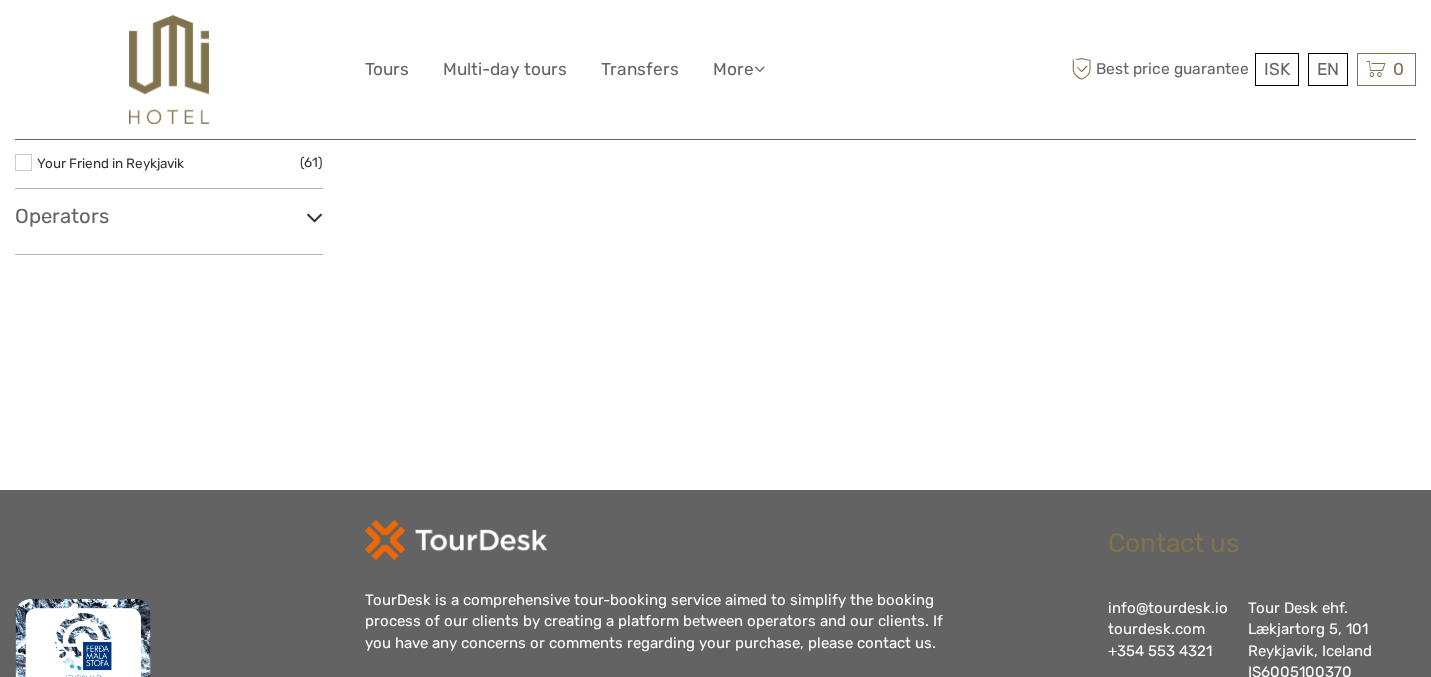 type on "25/11/2025  -  28/11/2025" 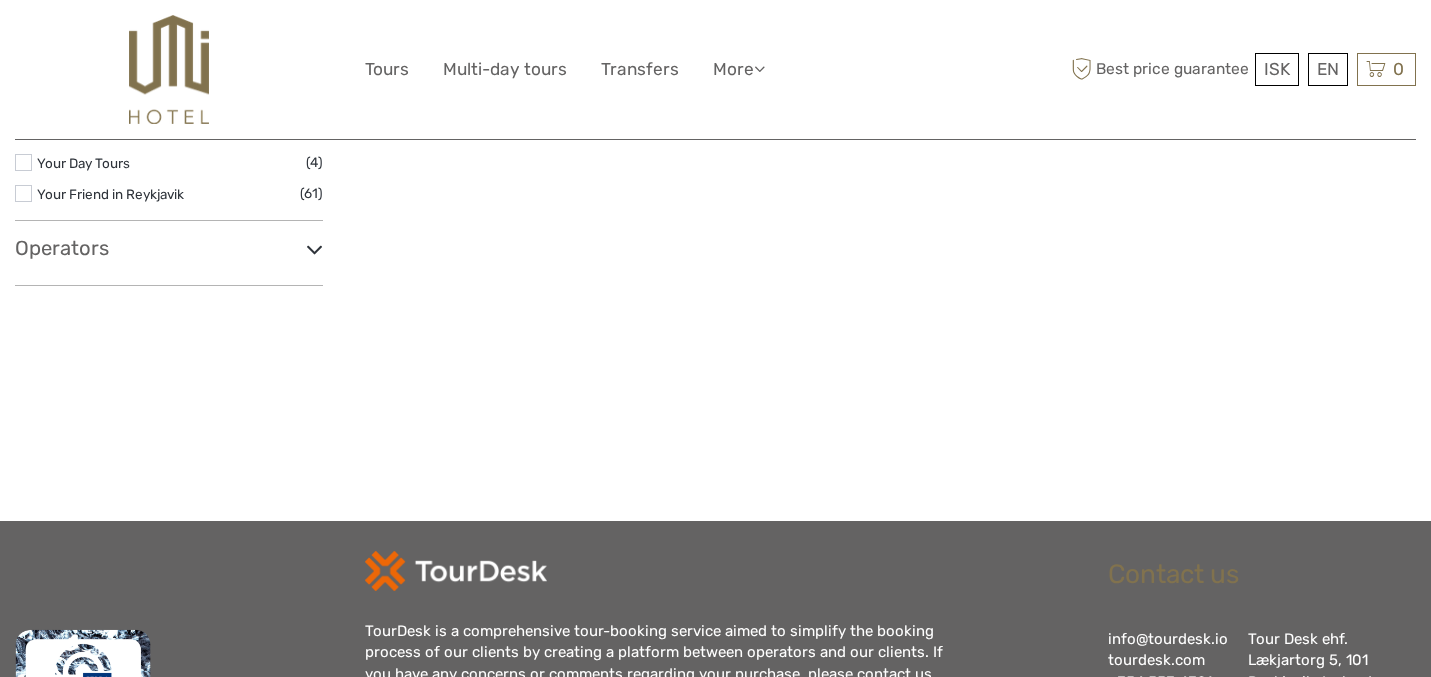 scroll, scrollTop: 0, scrollLeft: 0, axis: both 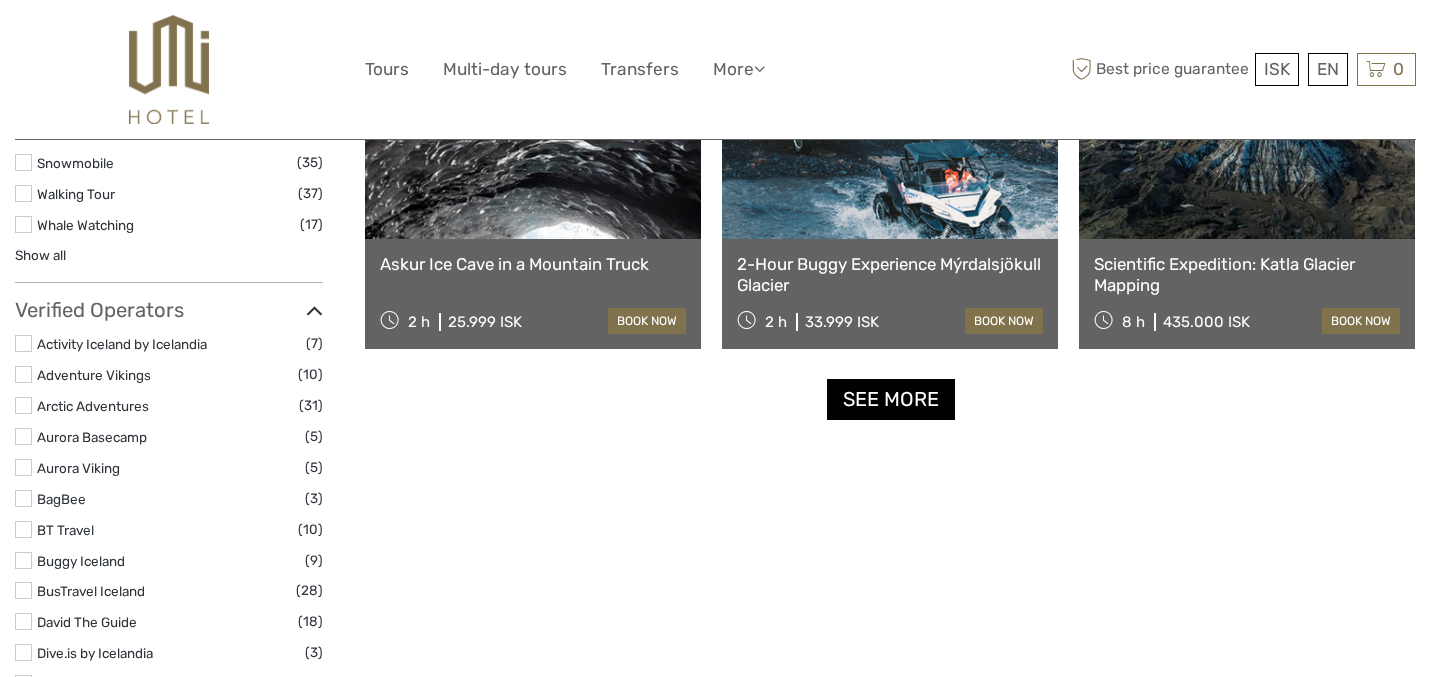 click on "See more" at bounding box center [891, 399] 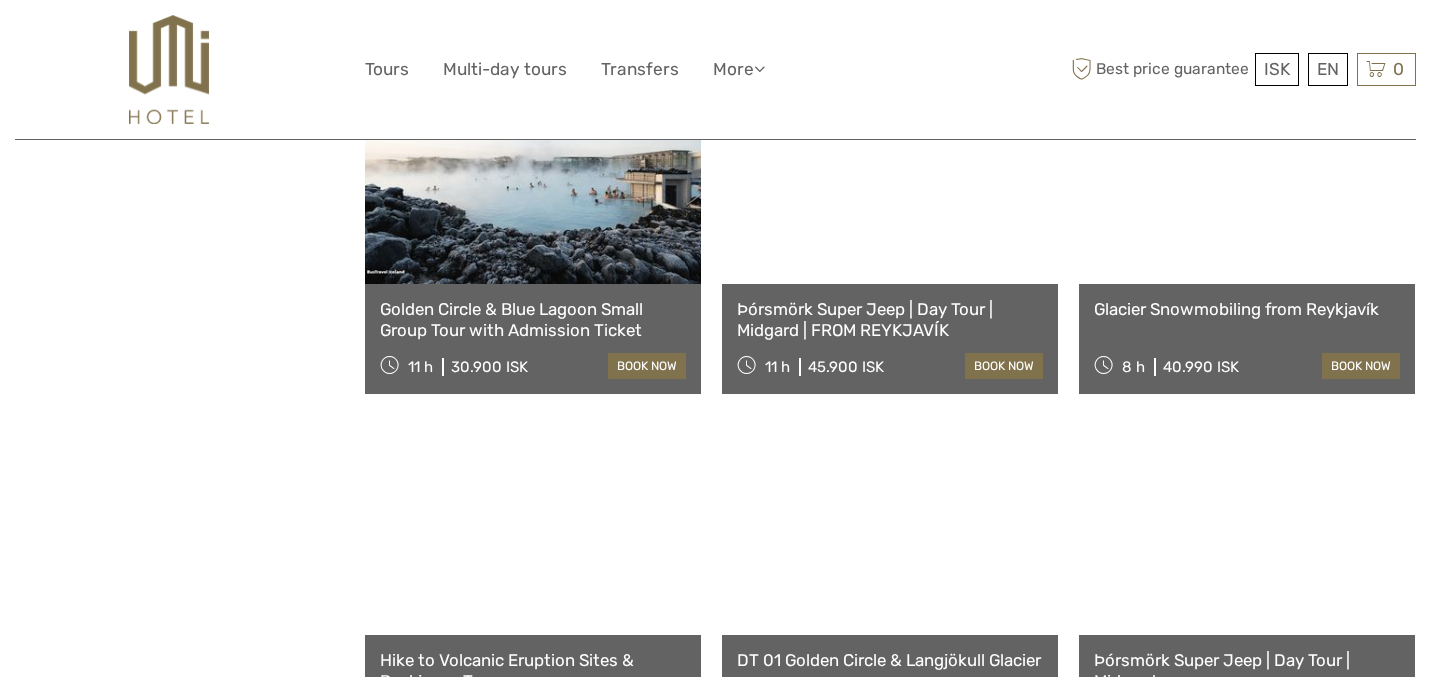 scroll, scrollTop: 3846, scrollLeft: 0, axis: vertical 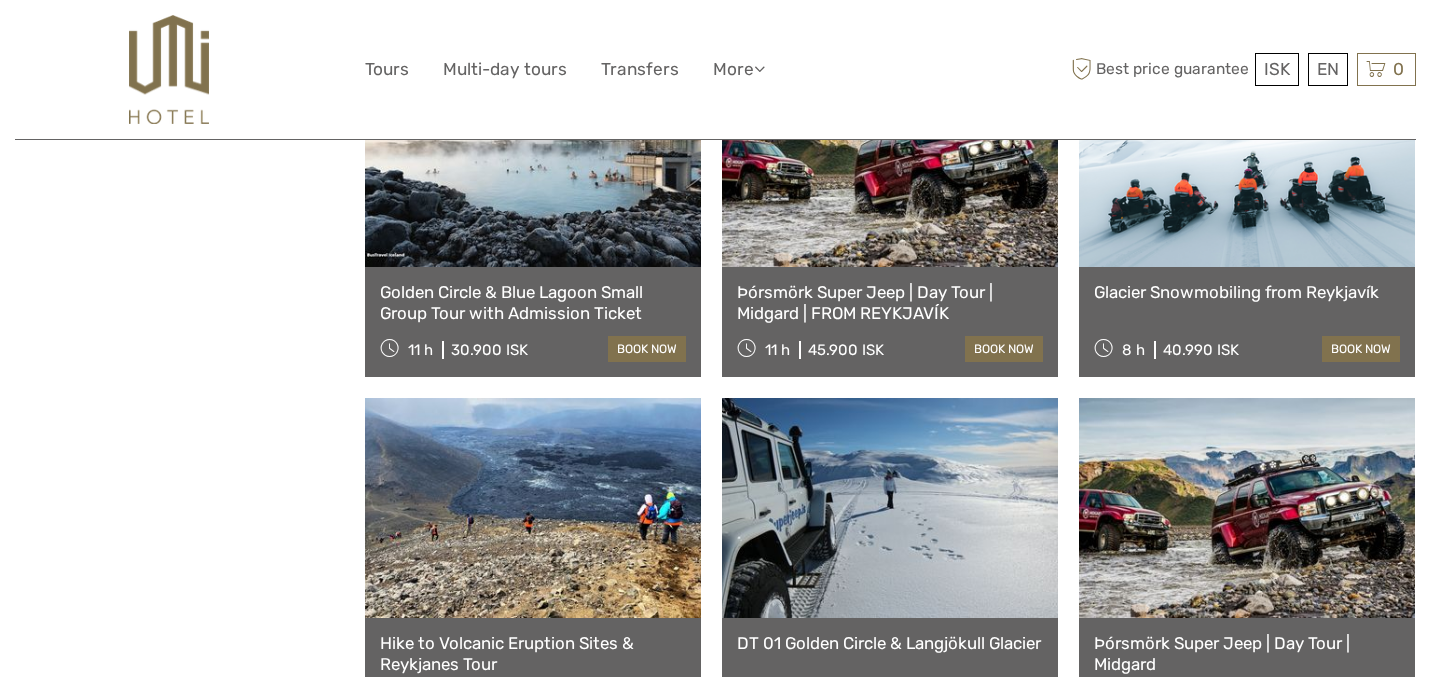 click on "Golden Circle & Blue Lagoon Small Group Tour with Admission Ticket" at bounding box center [533, 302] 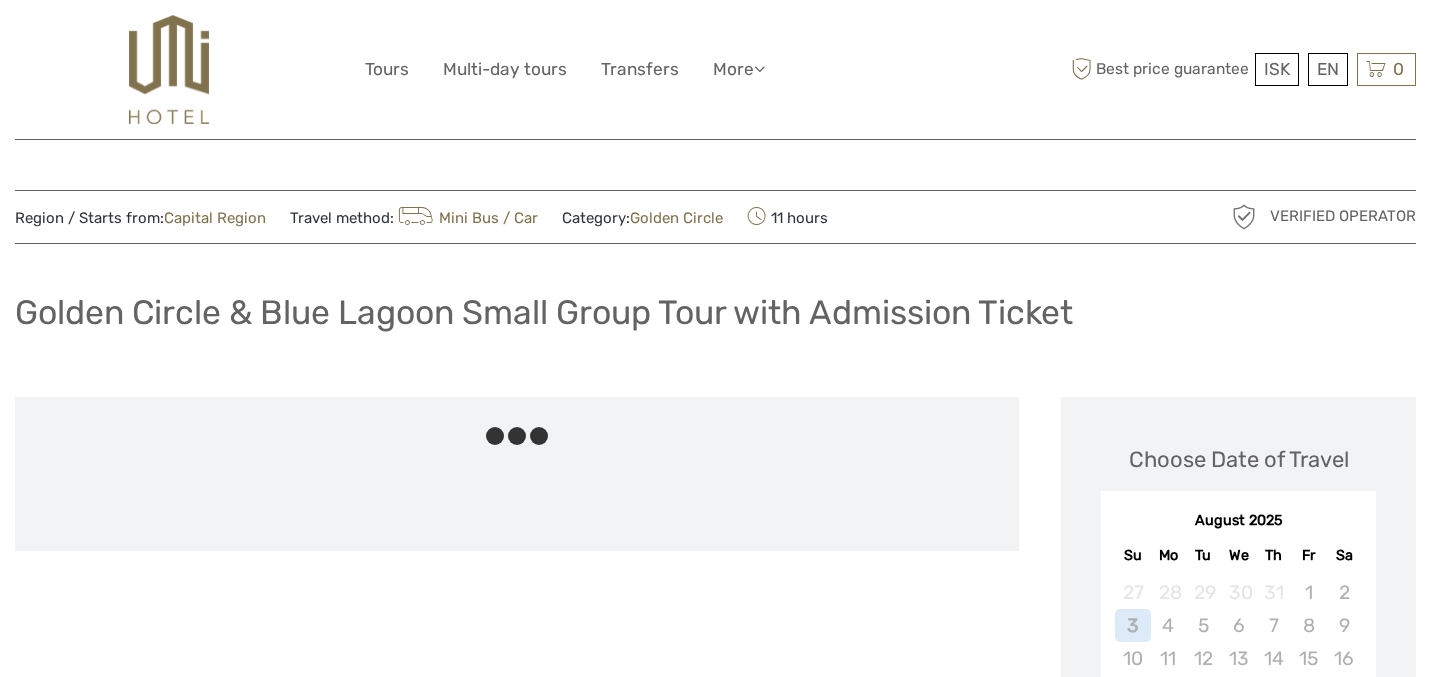 scroll, scrollTop: 0, scrollLeft: 0, axis: both 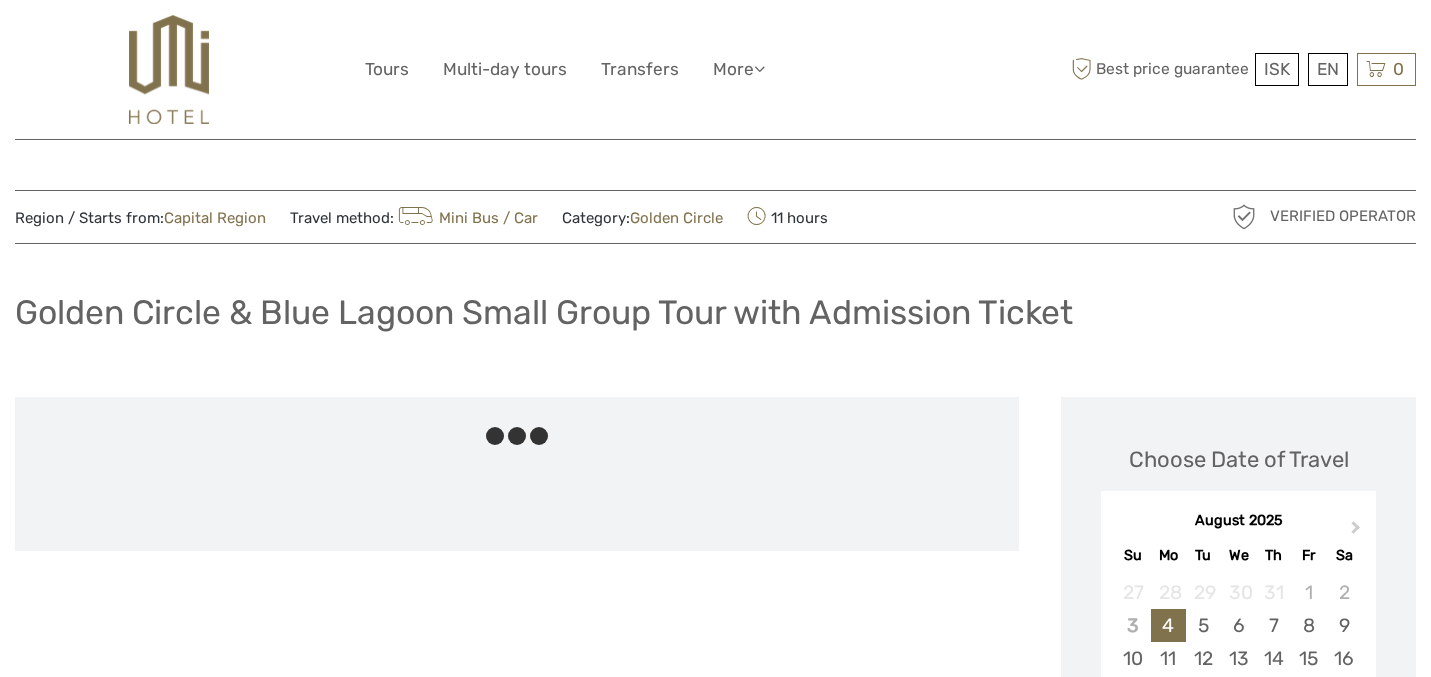 click on "The small group Golden Circle tour combined with a bathing experience in the Blue Lagoon is the ultimate treat! The tour is operated  on minibuses led by one of our experienced driver guides. You will have the comfort of travelling in a comfortable vehicle in a small group and enjoy the highlights of the area now known as the Golden Circle.  You will be exploring  Thingvellir National Park Geysir f Gullfoss waterfall.  Travel to  Kerið crater Blue Lagoon.
14" at bounding box center [538, 1279] 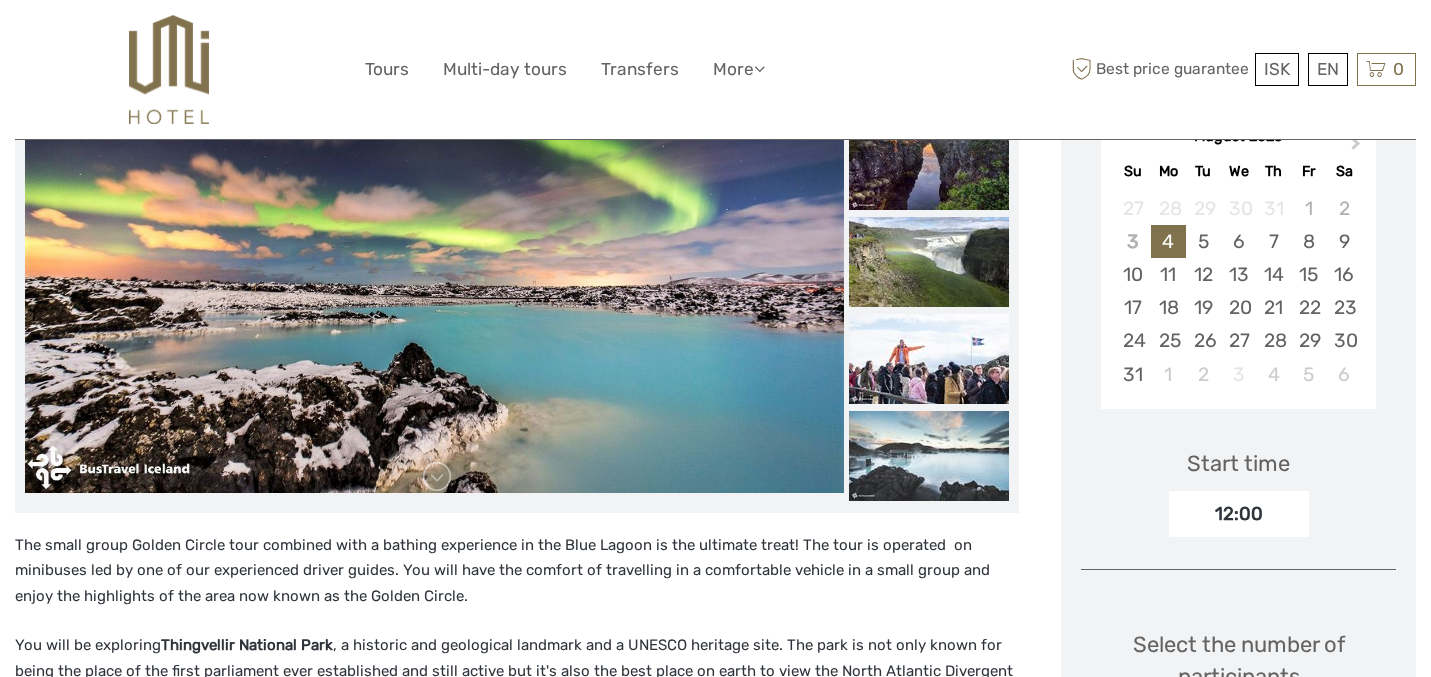 scroll, scrollTop: 365, scrollLeft: 0, axis: vertical 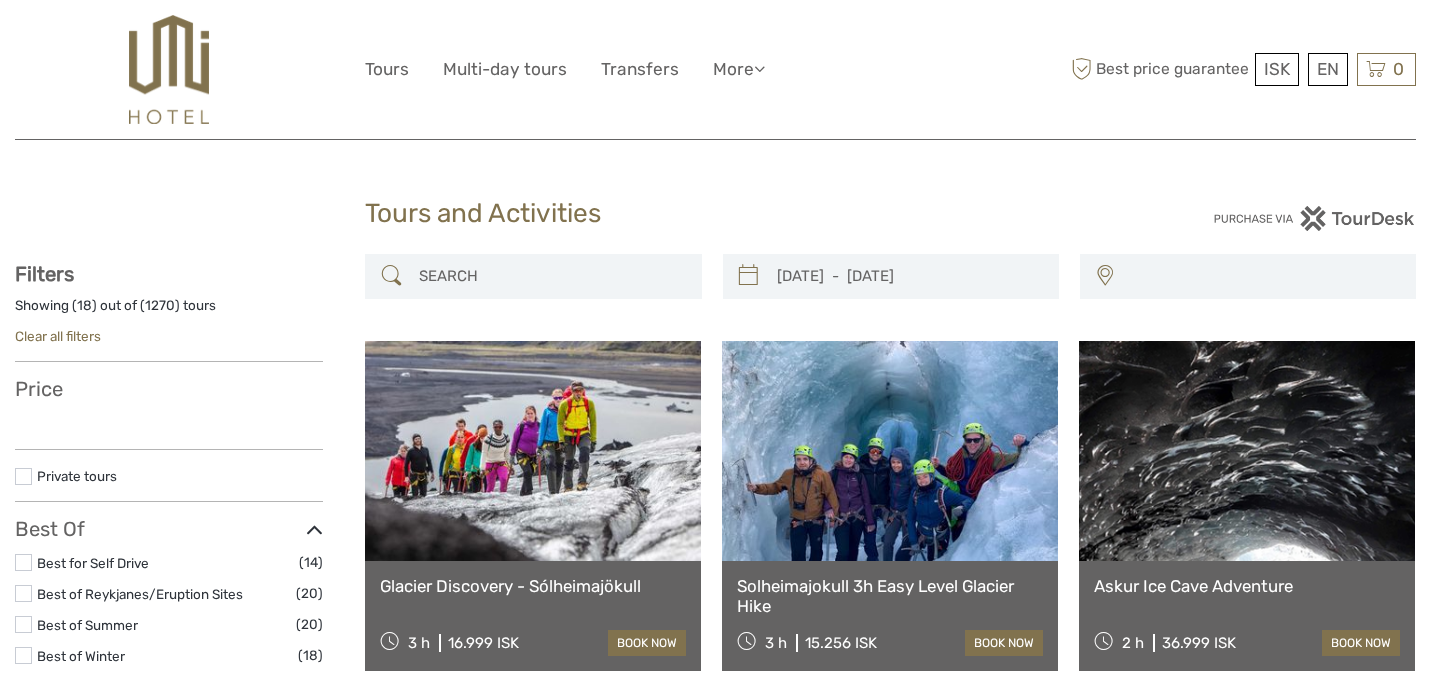 select 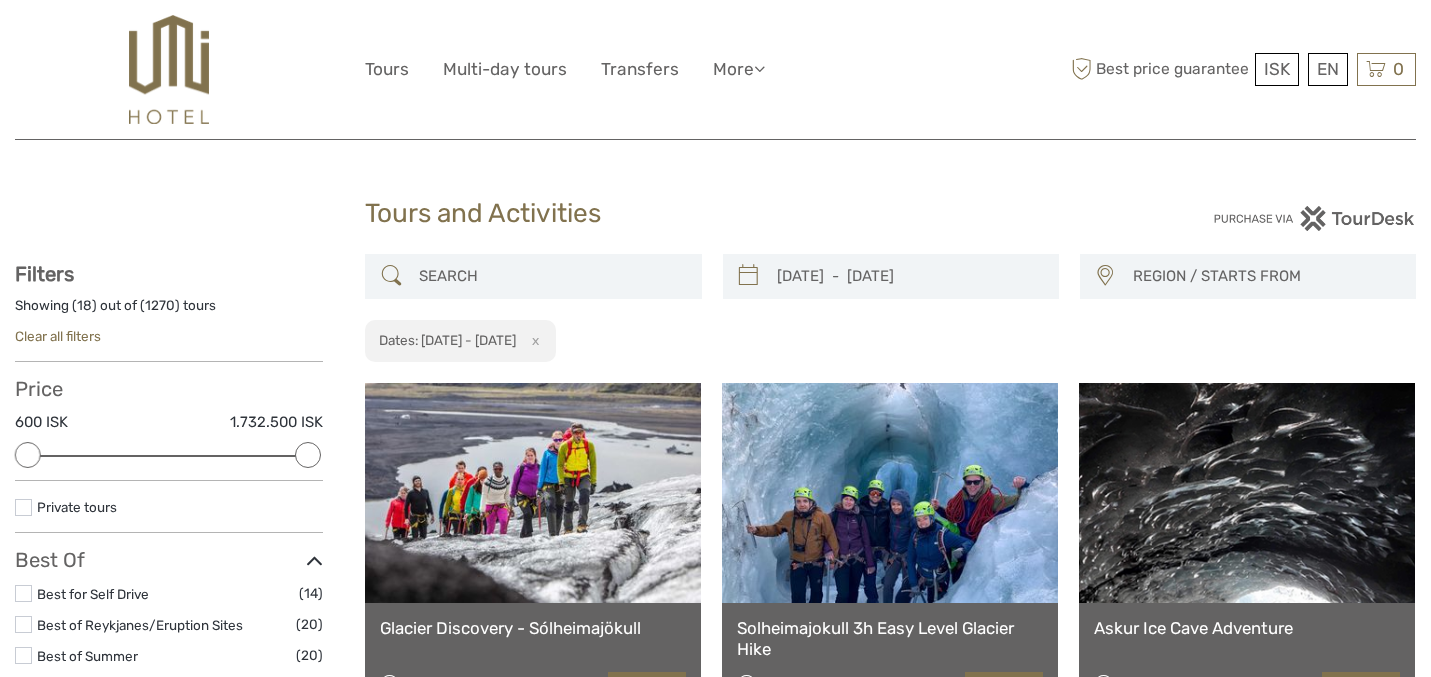 scroll, scrollTop: 3642, scrollLeft: 0, axis: vertical 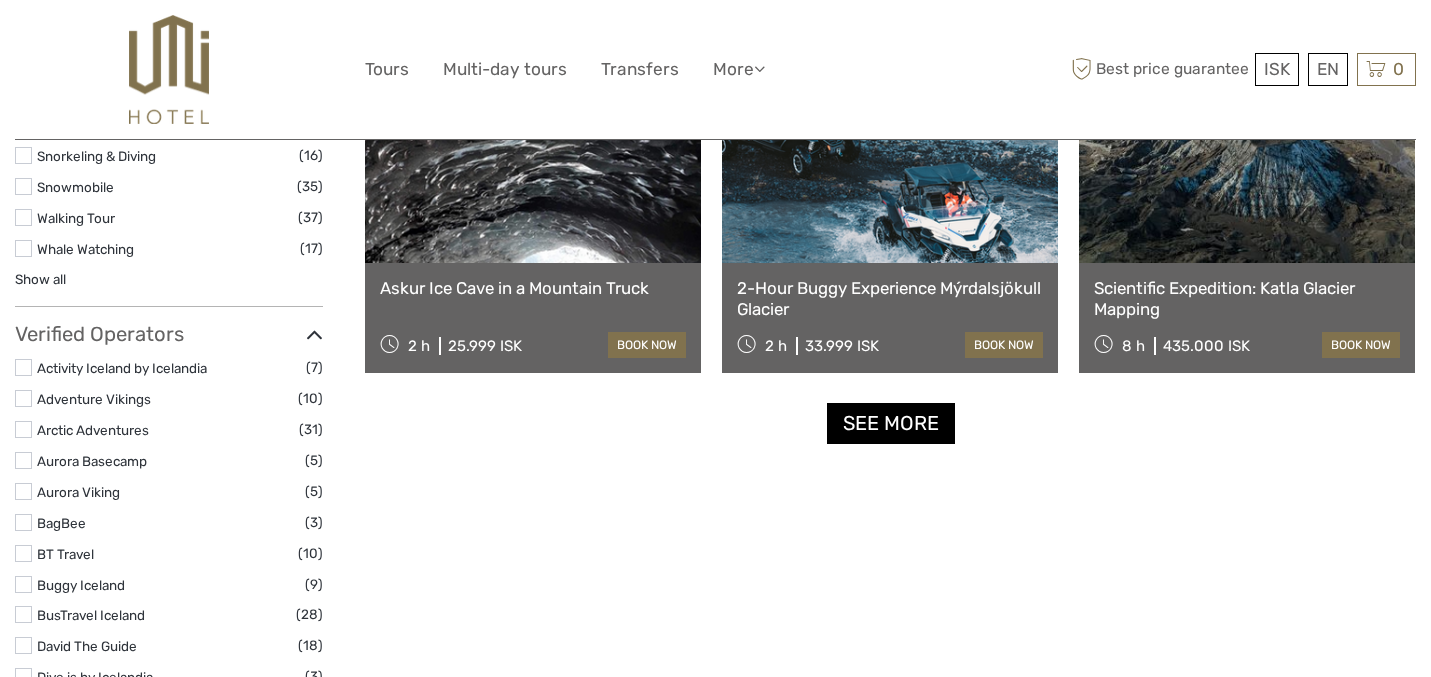 click on "See more" at bounding box center (891, 423) 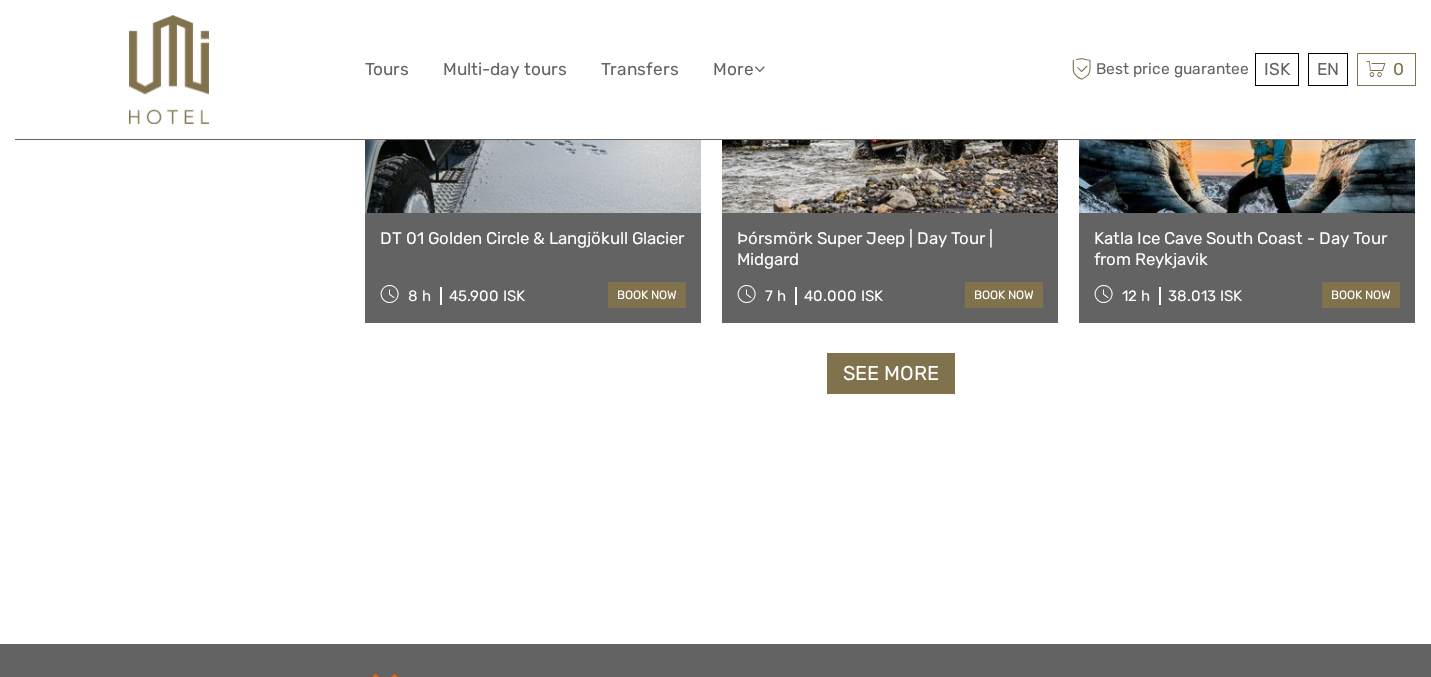scroll, scrollTop: 4255, scrollLeft: 0, axis: vertical 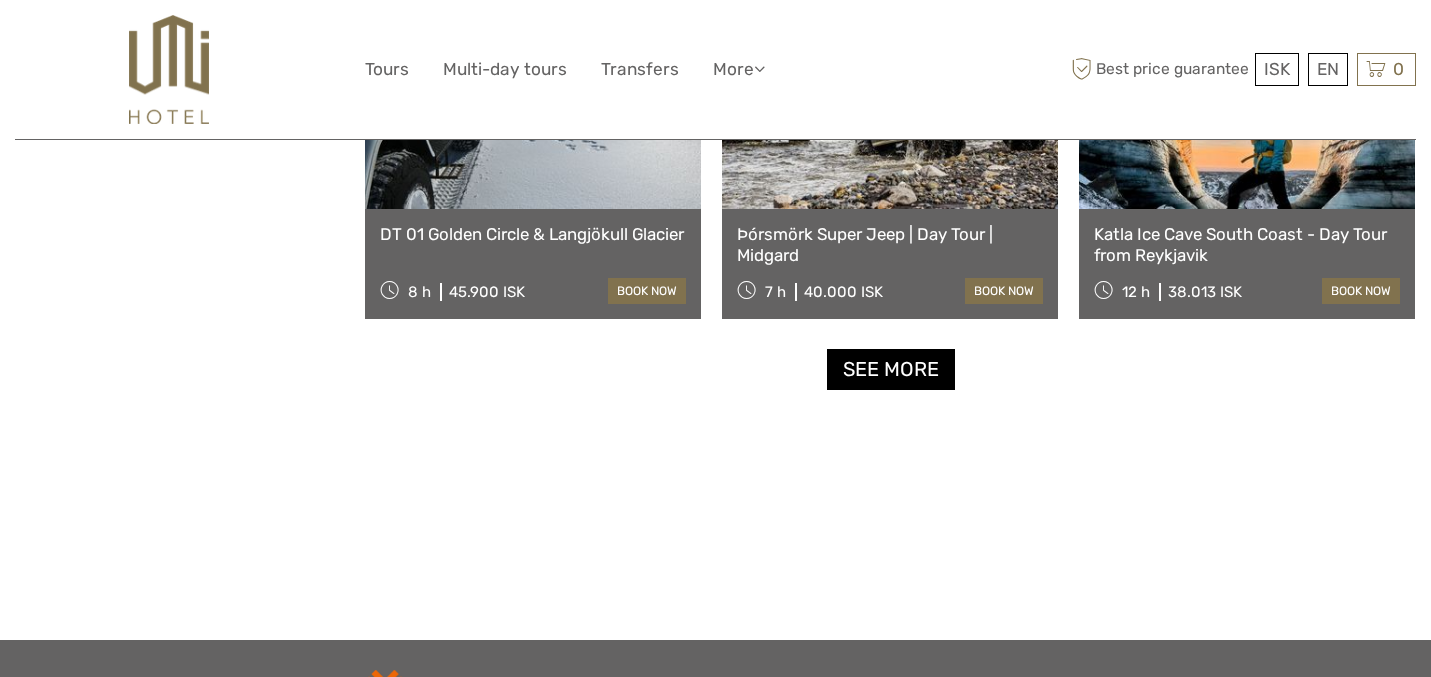 click on "See more" at bounding box center (891, 369) 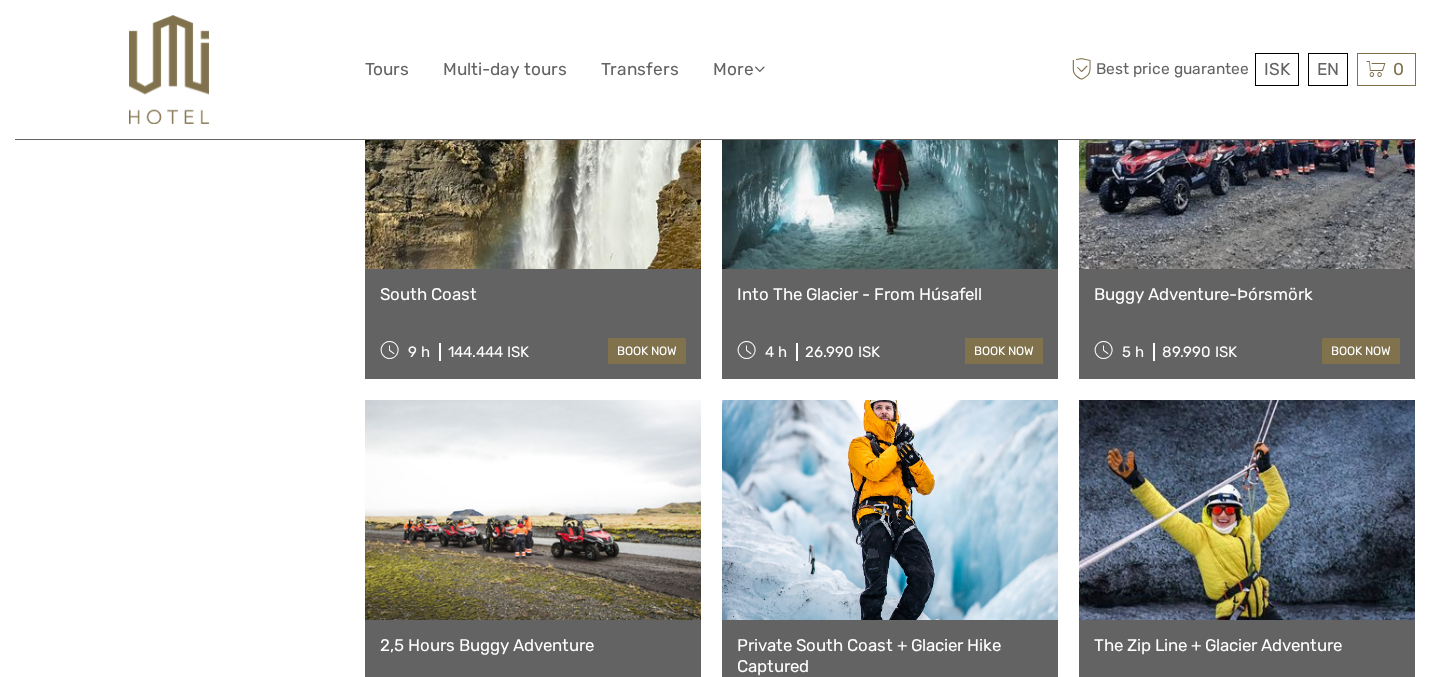 scroll, scrollTop: 5584, scrollLeft: 0, axis: vertical 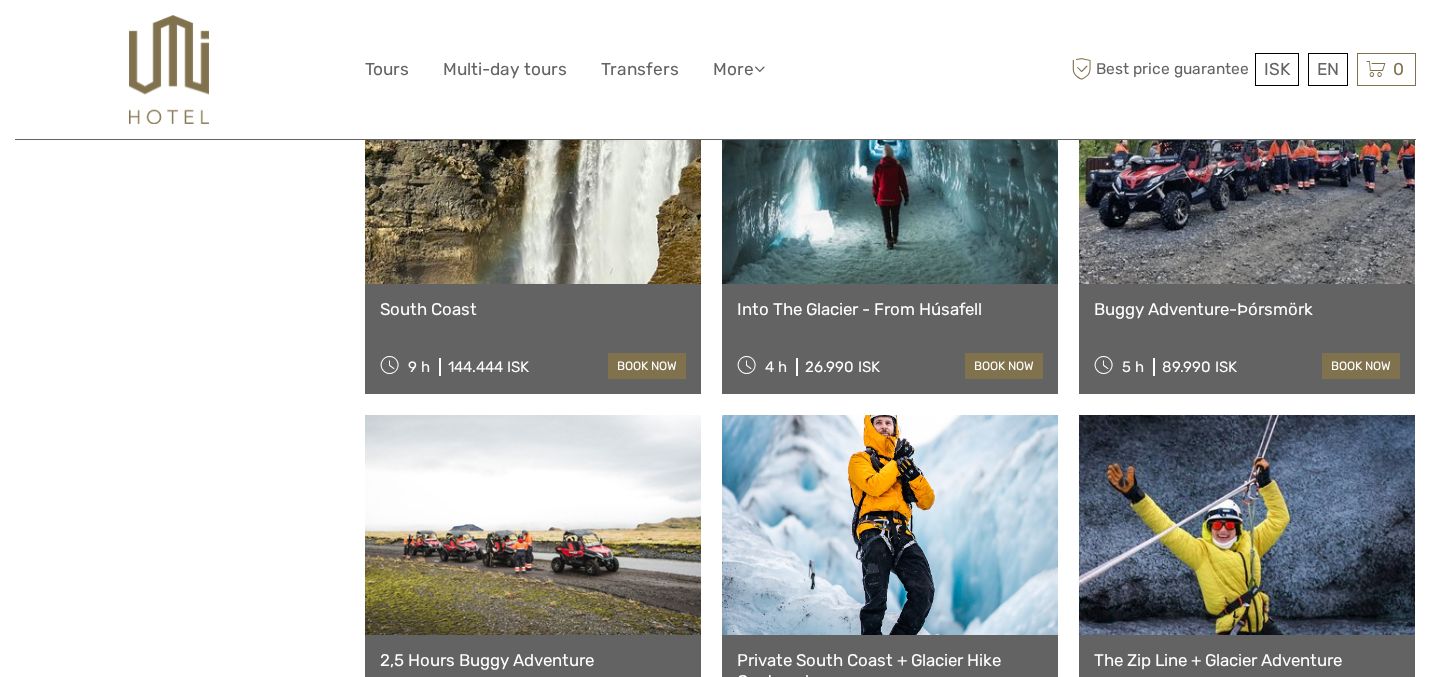click on "South Coast" at bounding box center [533, 309] 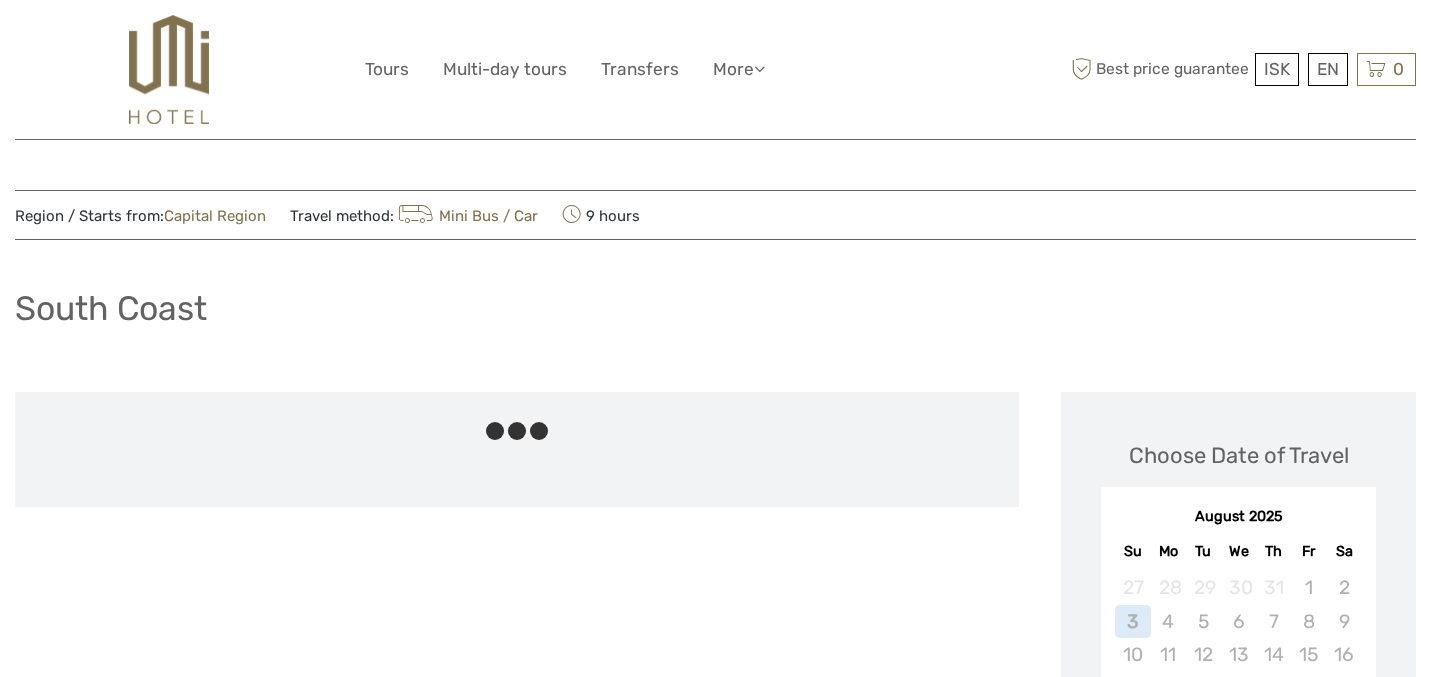 scroll, scrollTop: 0, scrollLeft: 0, axis: both 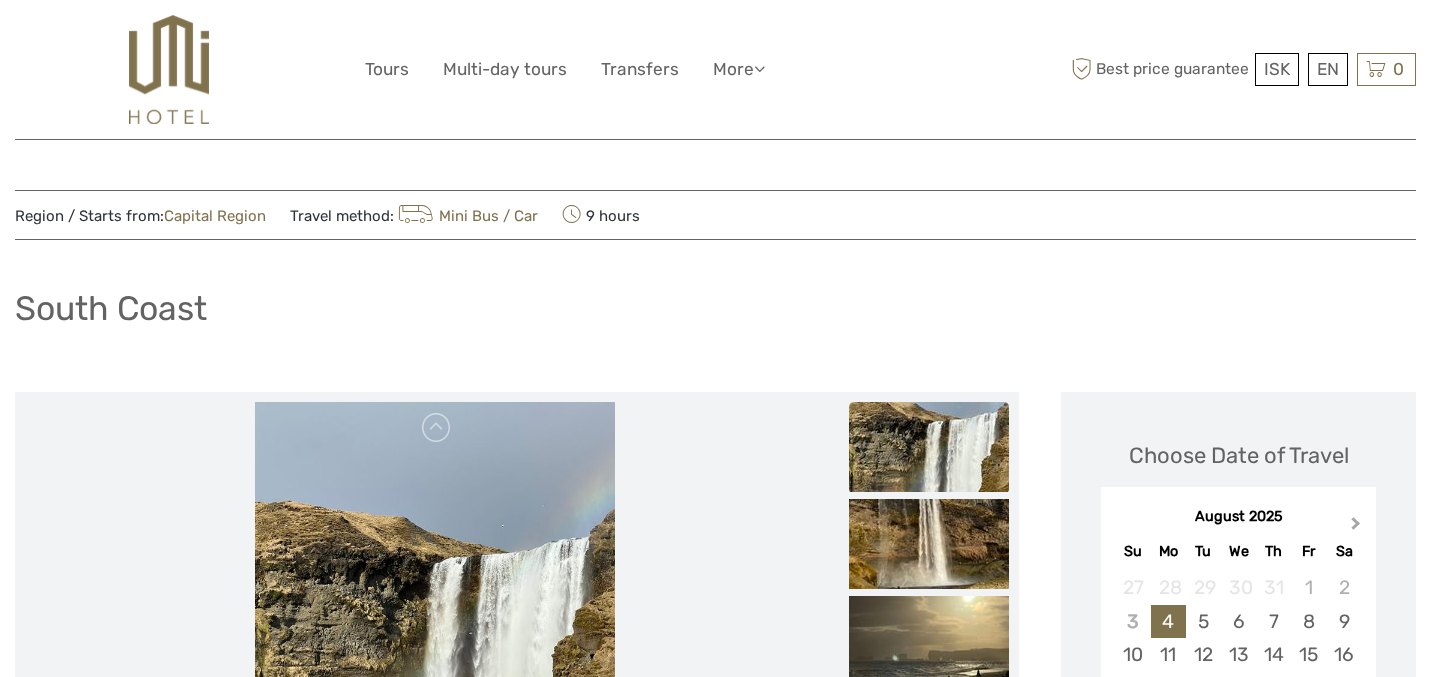 click on "Next Month" at bounding box center (1358, 528) 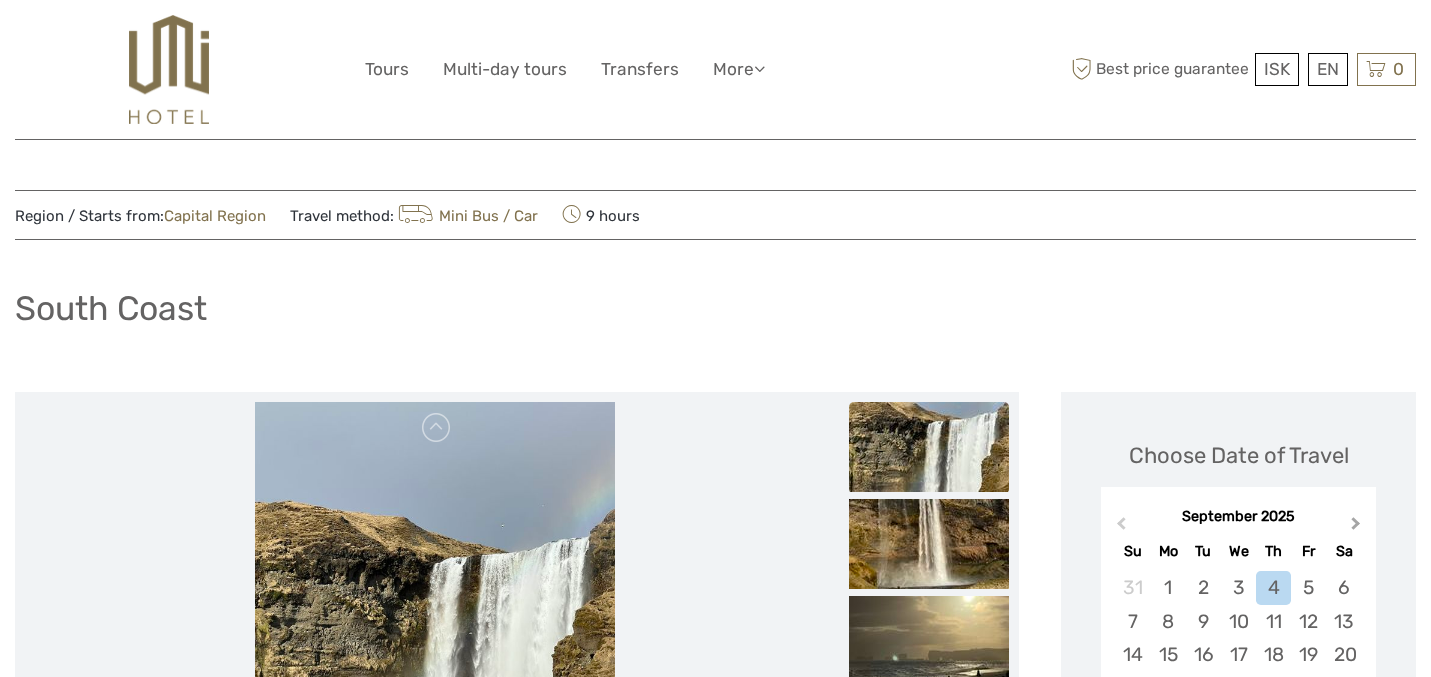 click on "Next Month" at bounding box center (1358, 528) 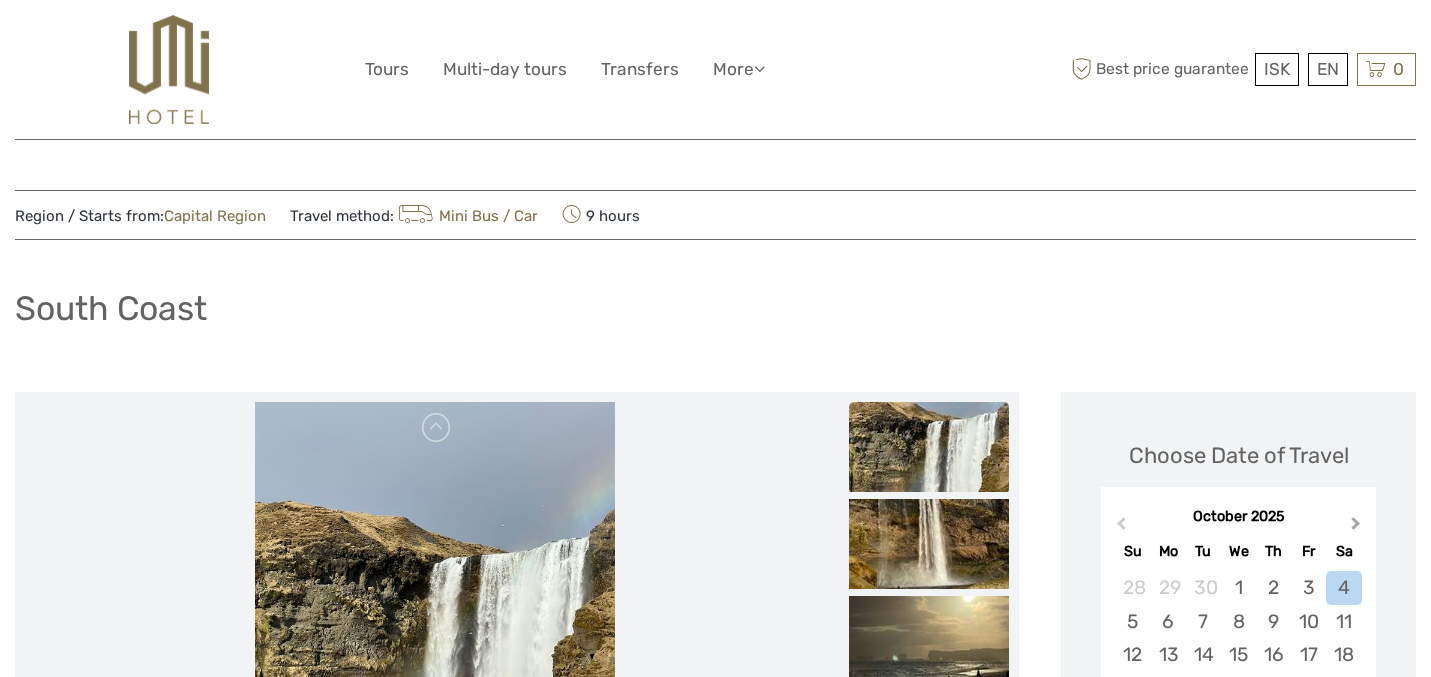 click on "Next Month" at bounding box center [1356, 527] 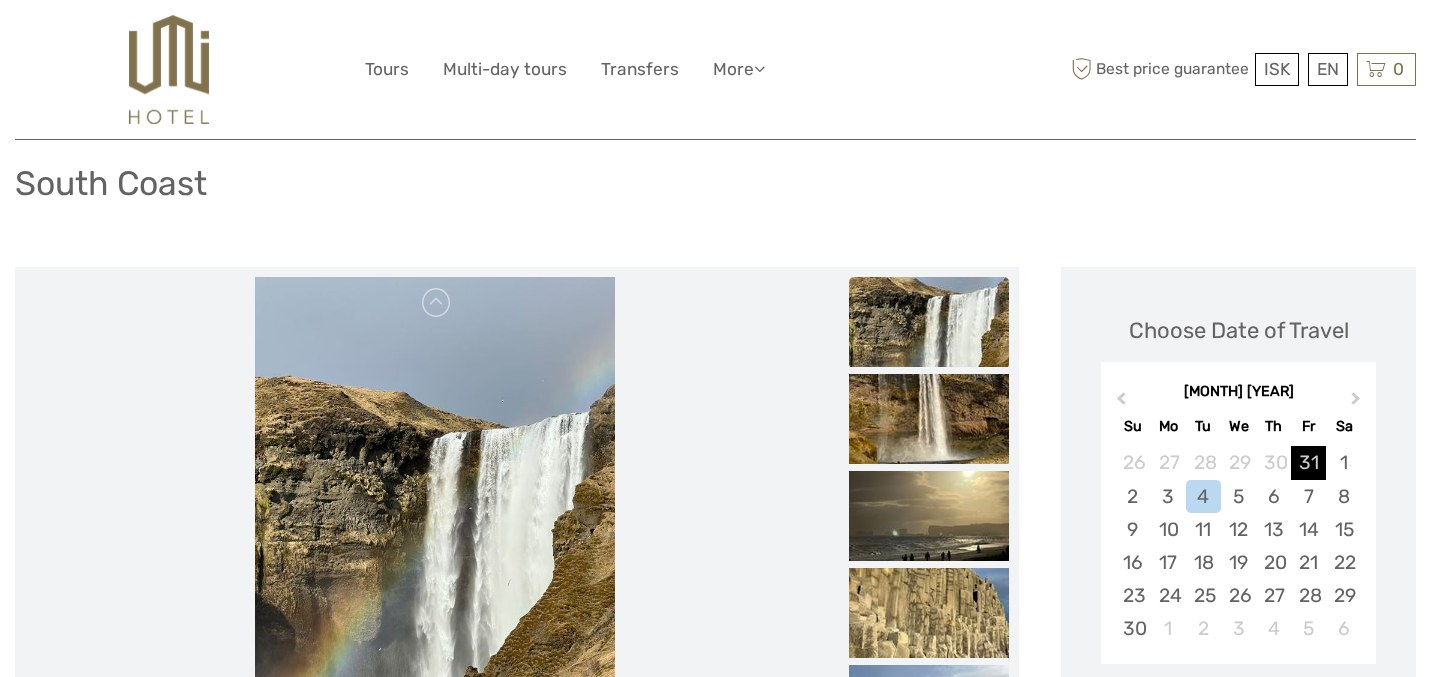 scroll, scrollTop: 137, scrollLeft: 0, axis: vertical 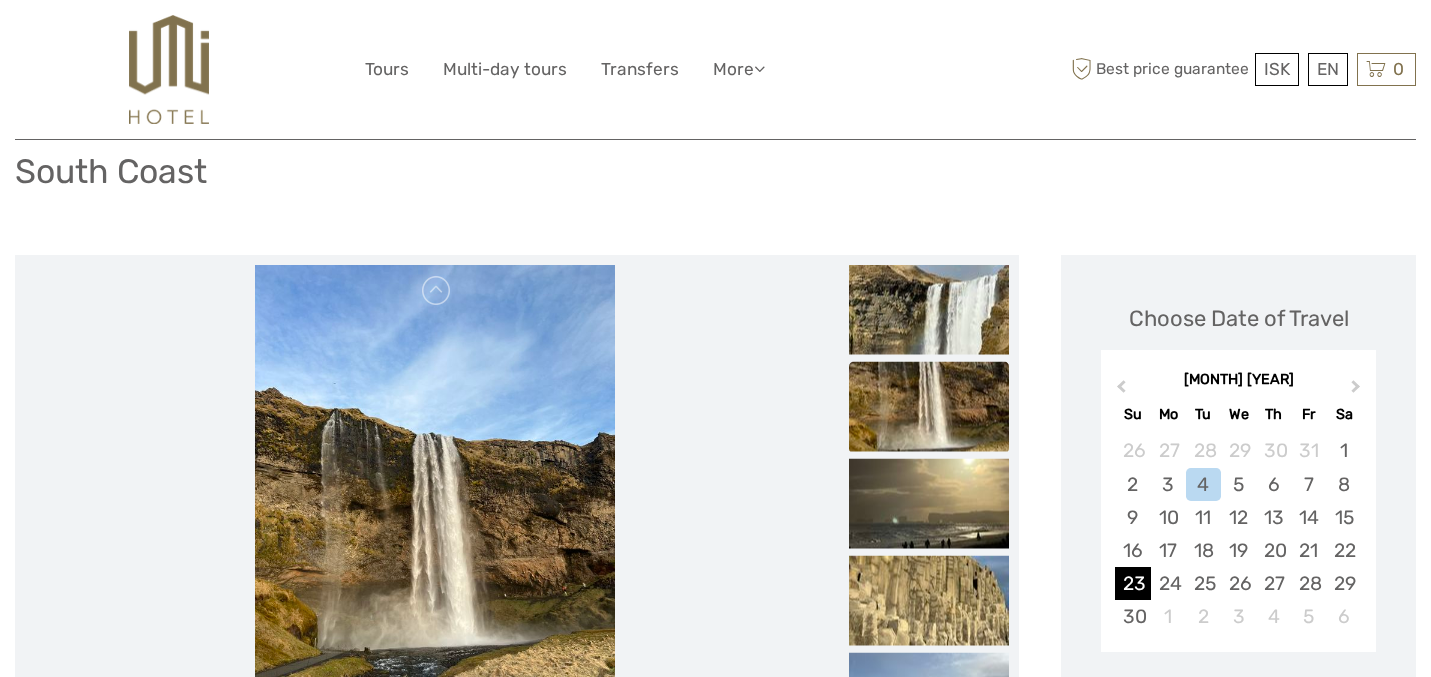 click on "23" at bounding box center [1132, 583] 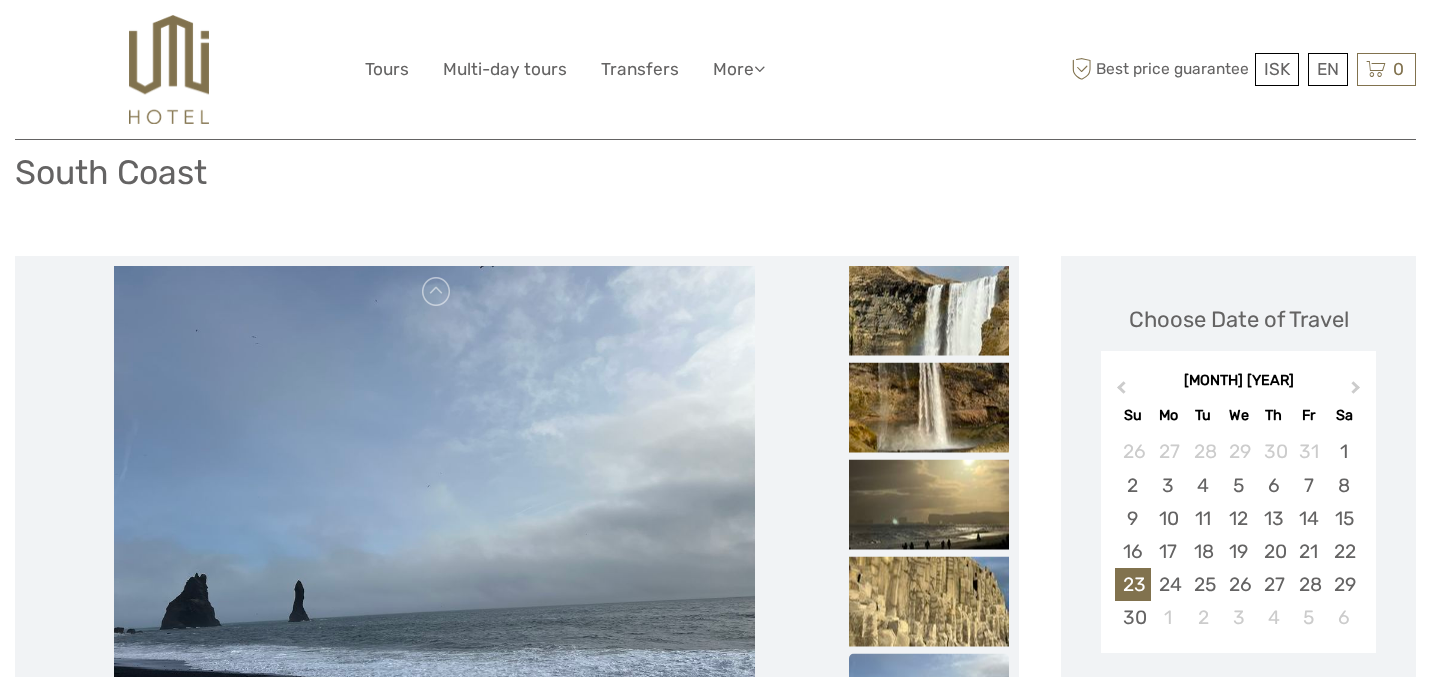 scroll, scrollTop: 147, scrollLeft: 0, axis: vertical 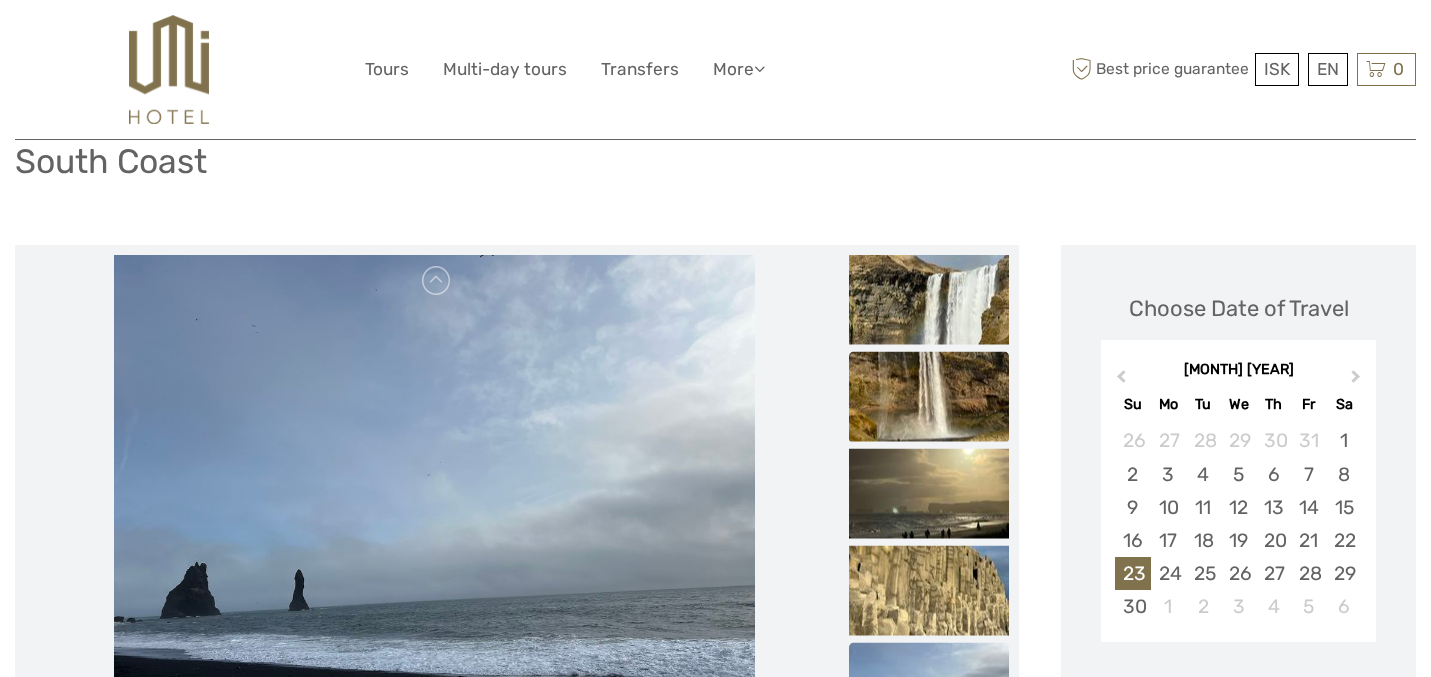 click at bounding box center (929, 397) 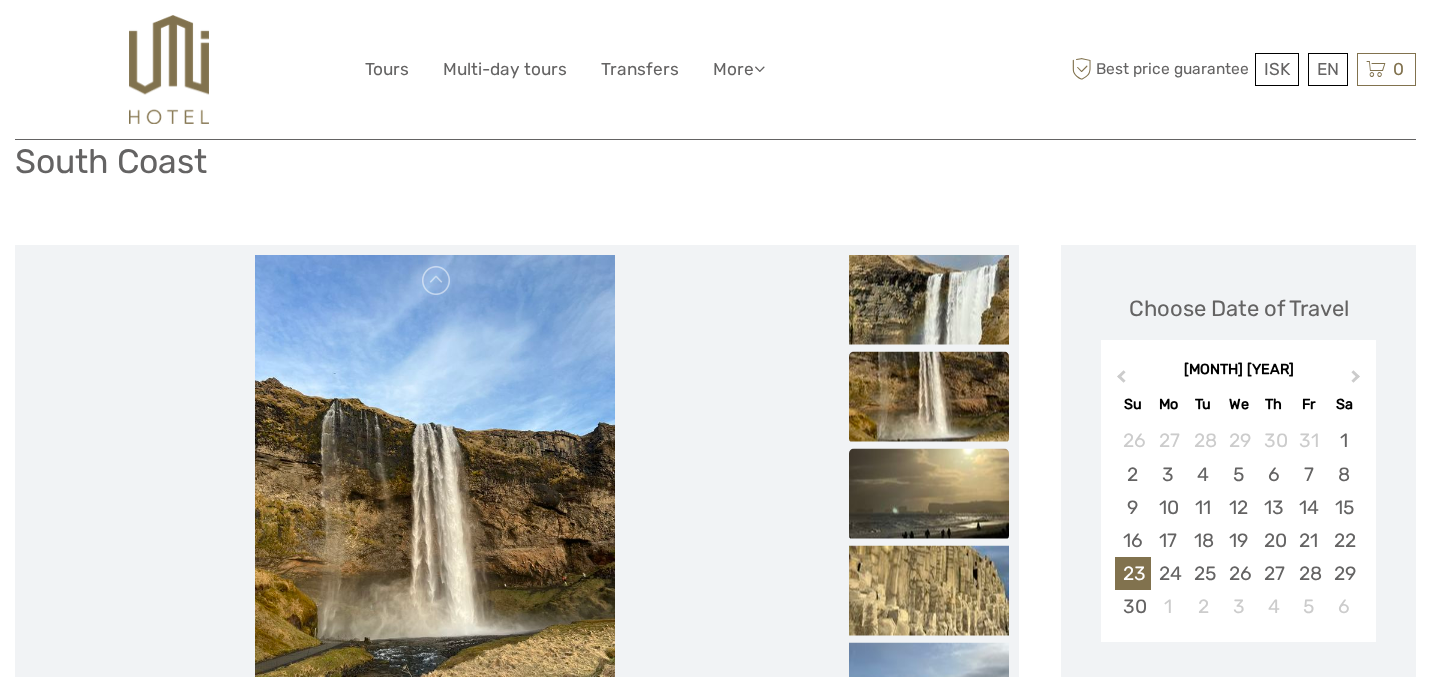 click at bounding box center [929, 494] 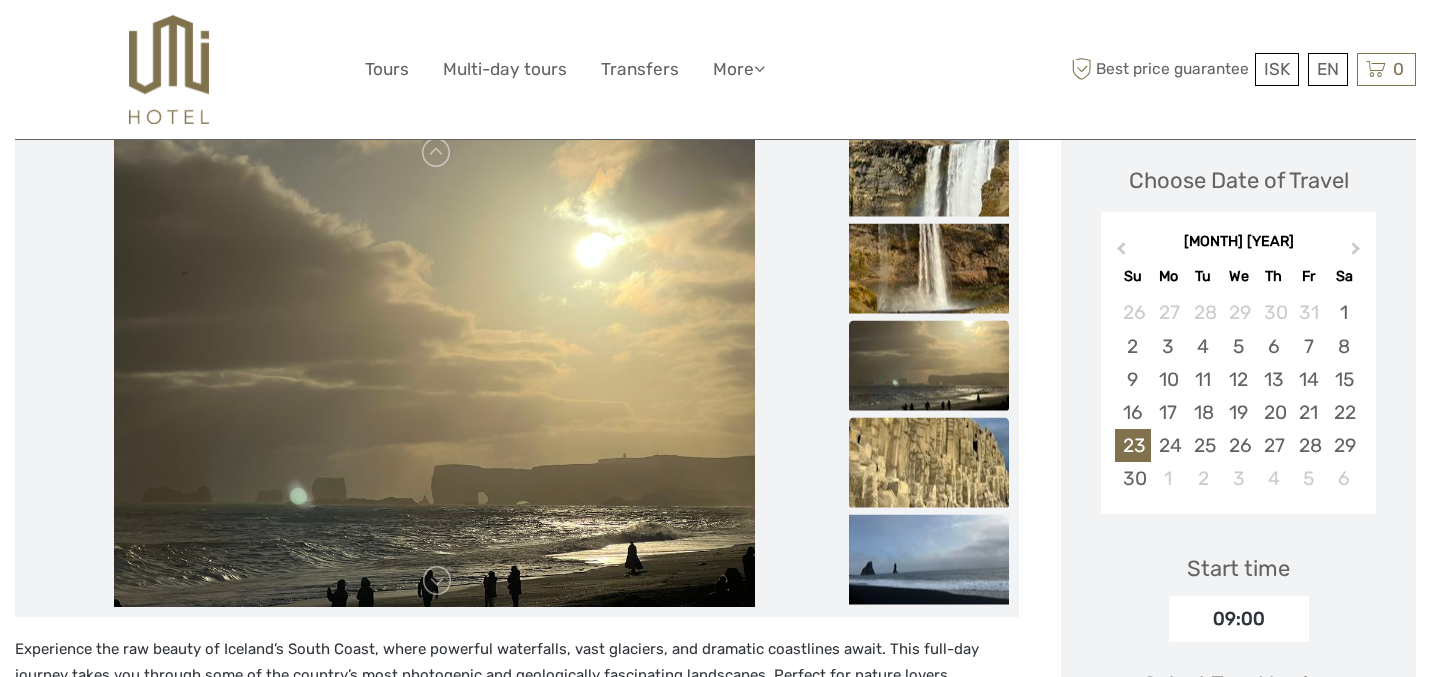 scroll, scrollTop: 298, scrollLeft: 0, axis: vertical 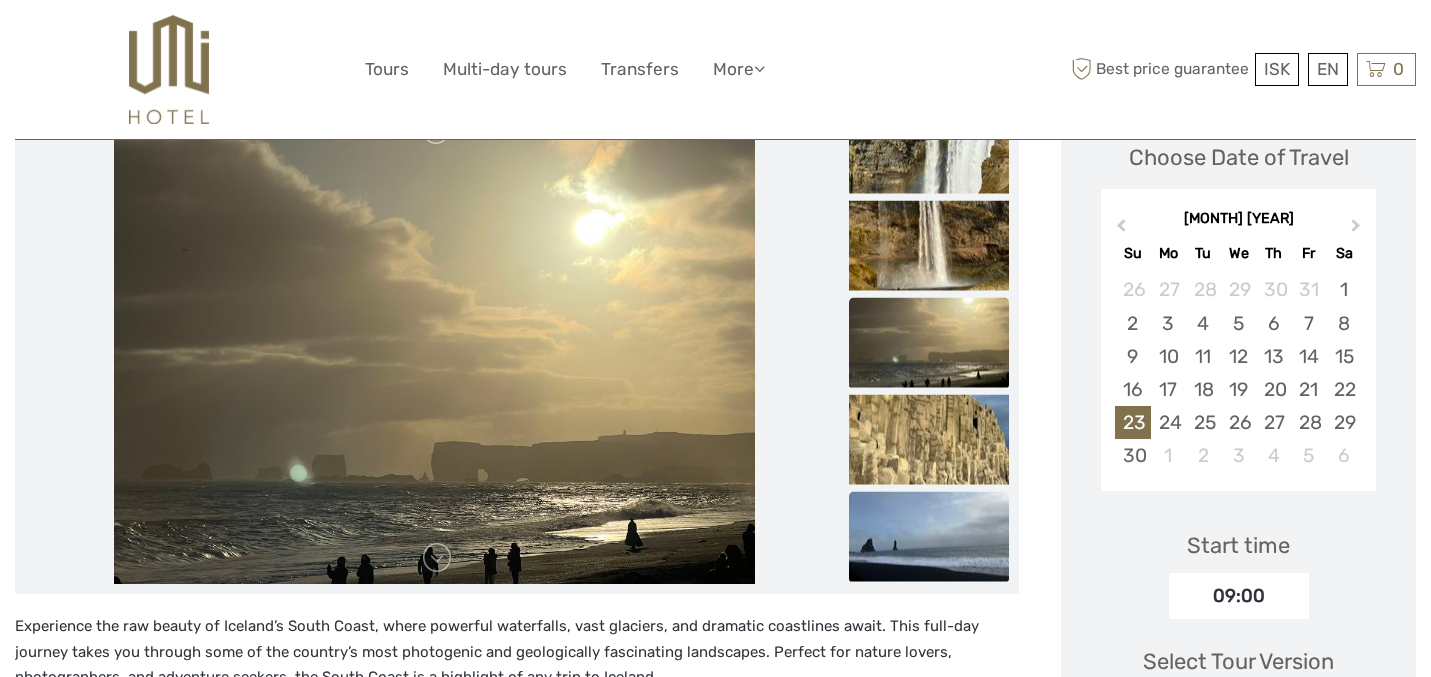 click at bounding box center [929, 537] 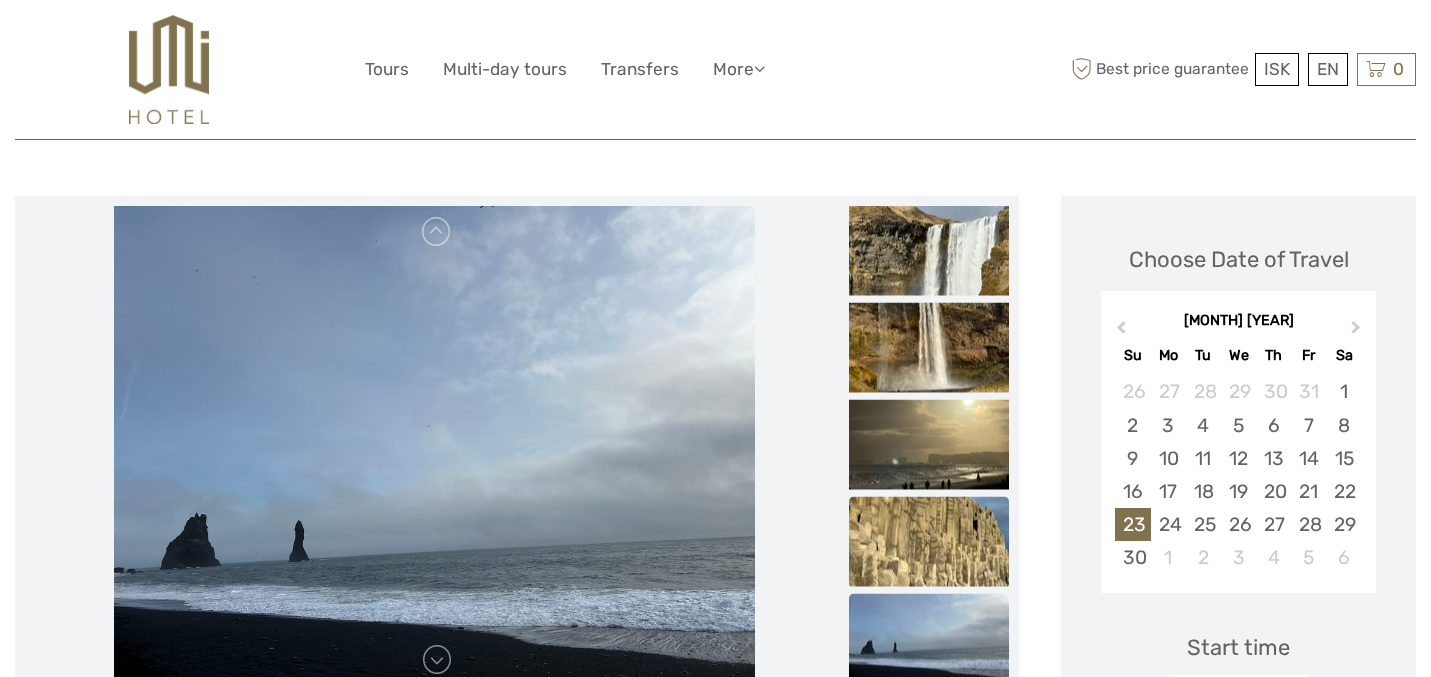 scroll, scrollTop: 0, scrollLeft: 0, axis: both 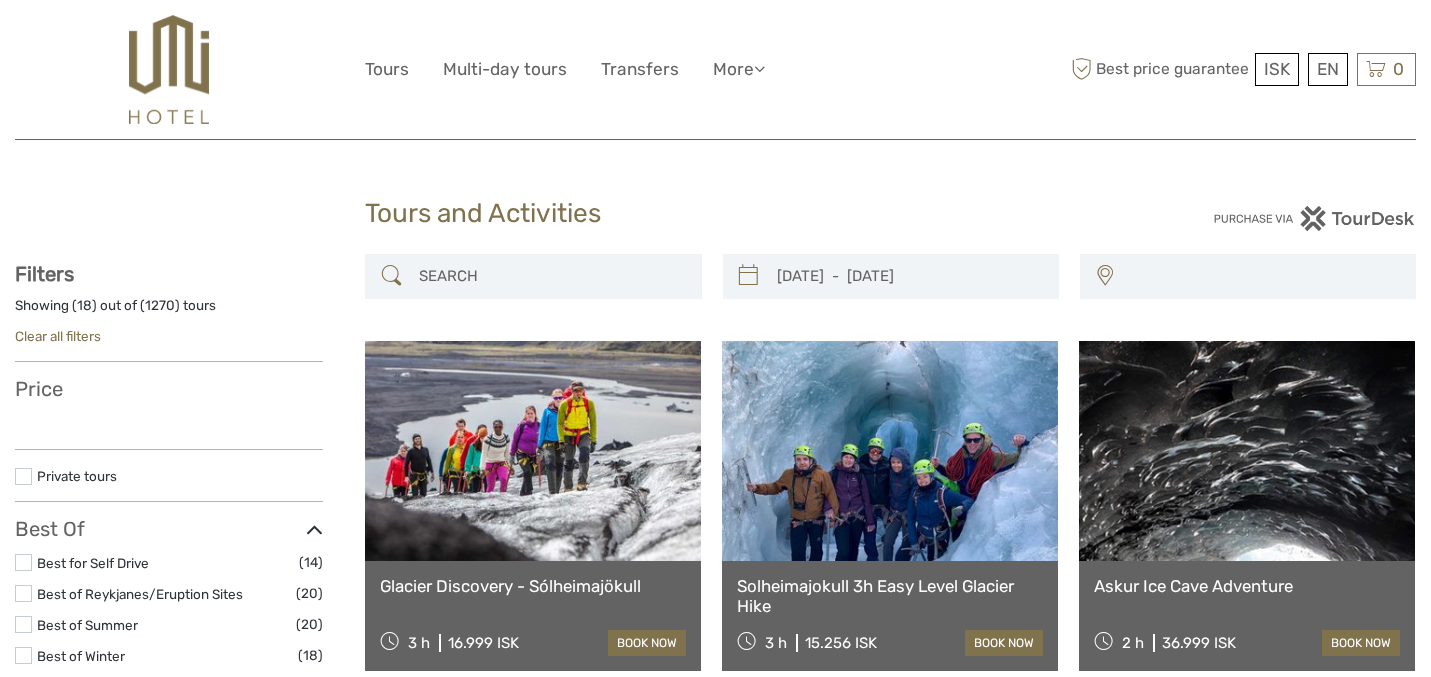 select 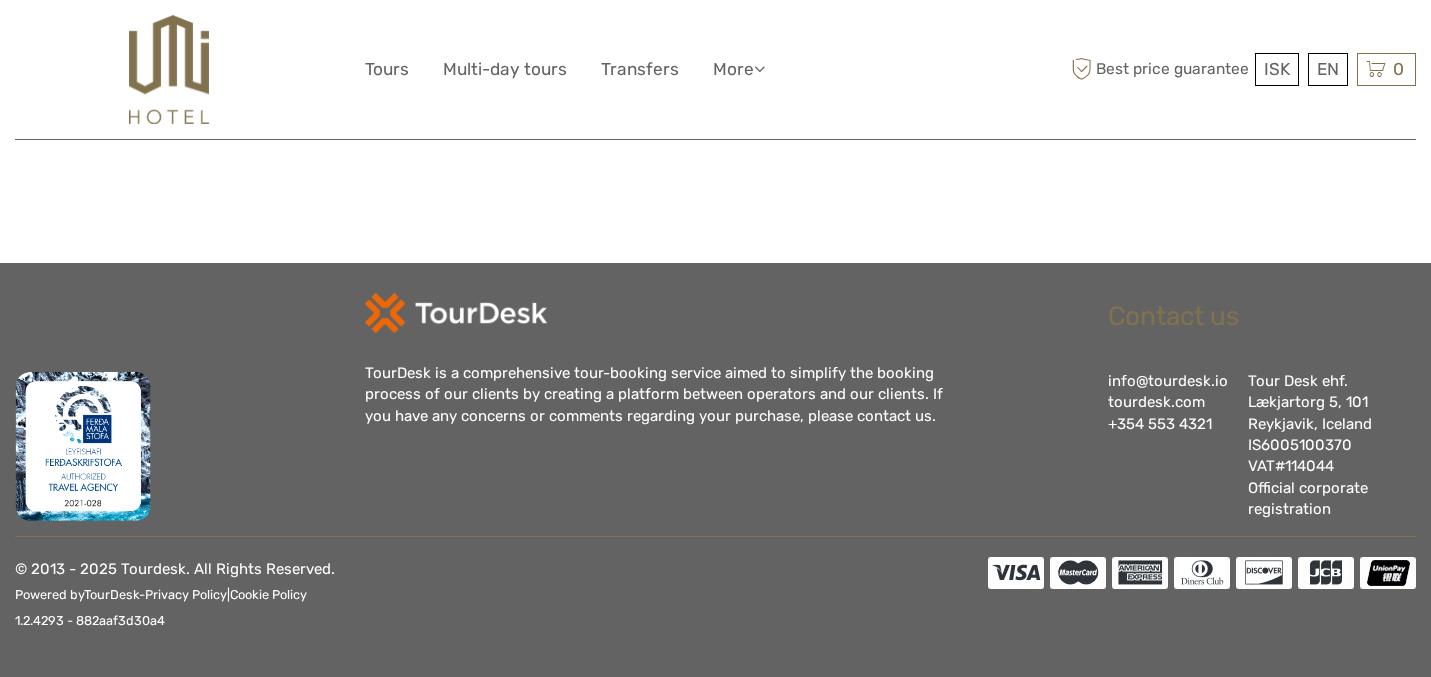 select 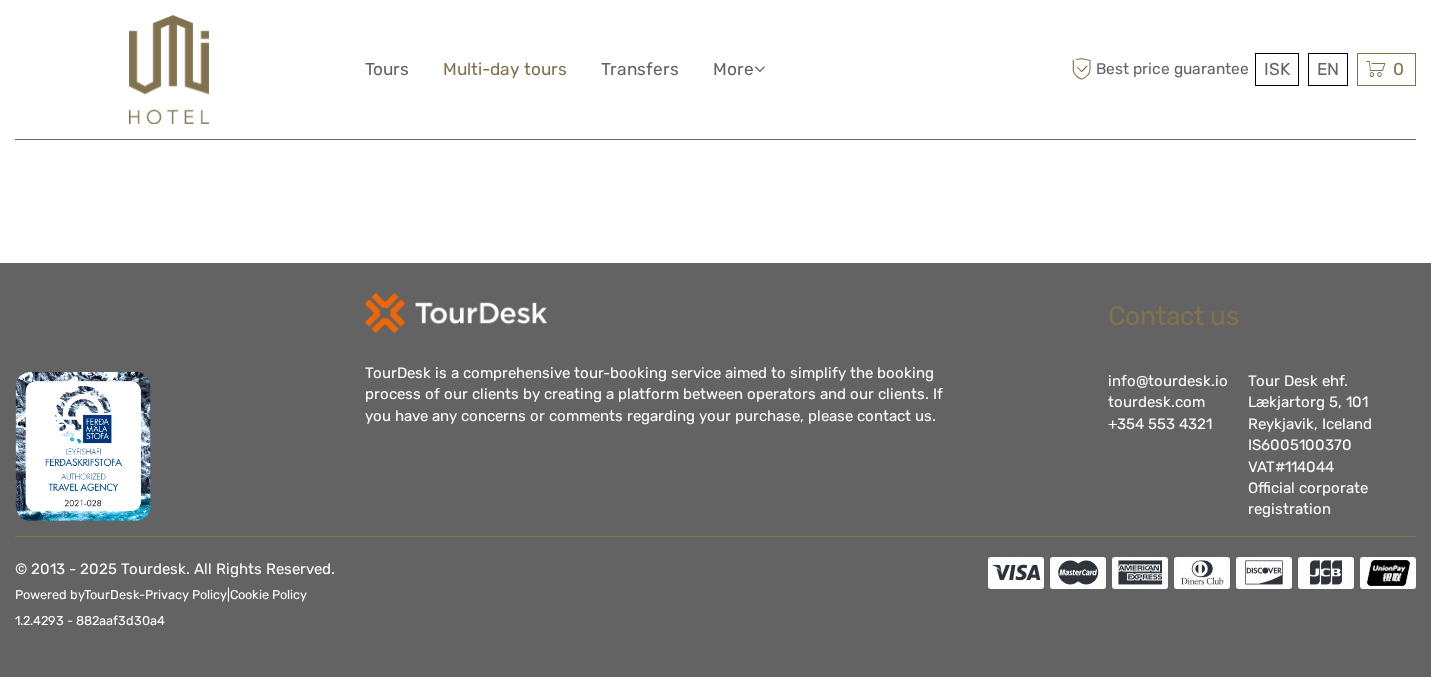 scroll, scrollTop: 0, scrollLeft: 0, axis: both 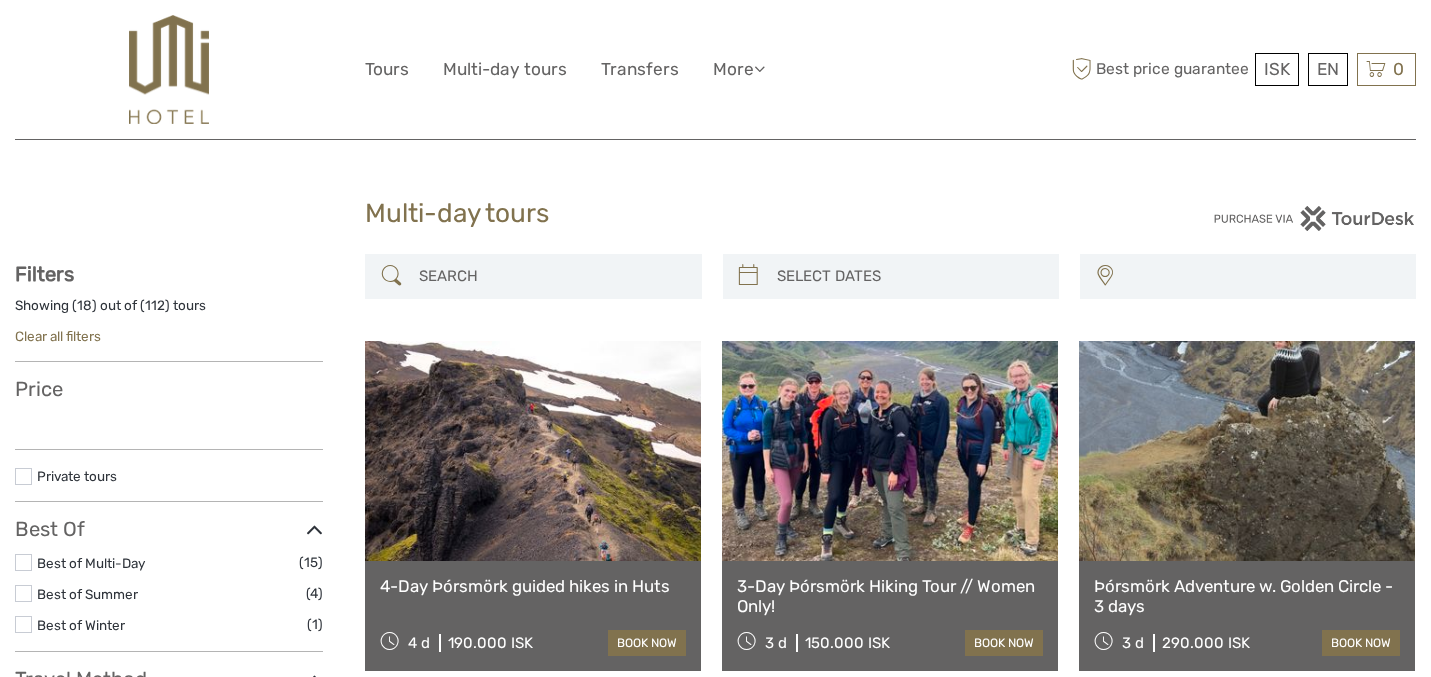 select 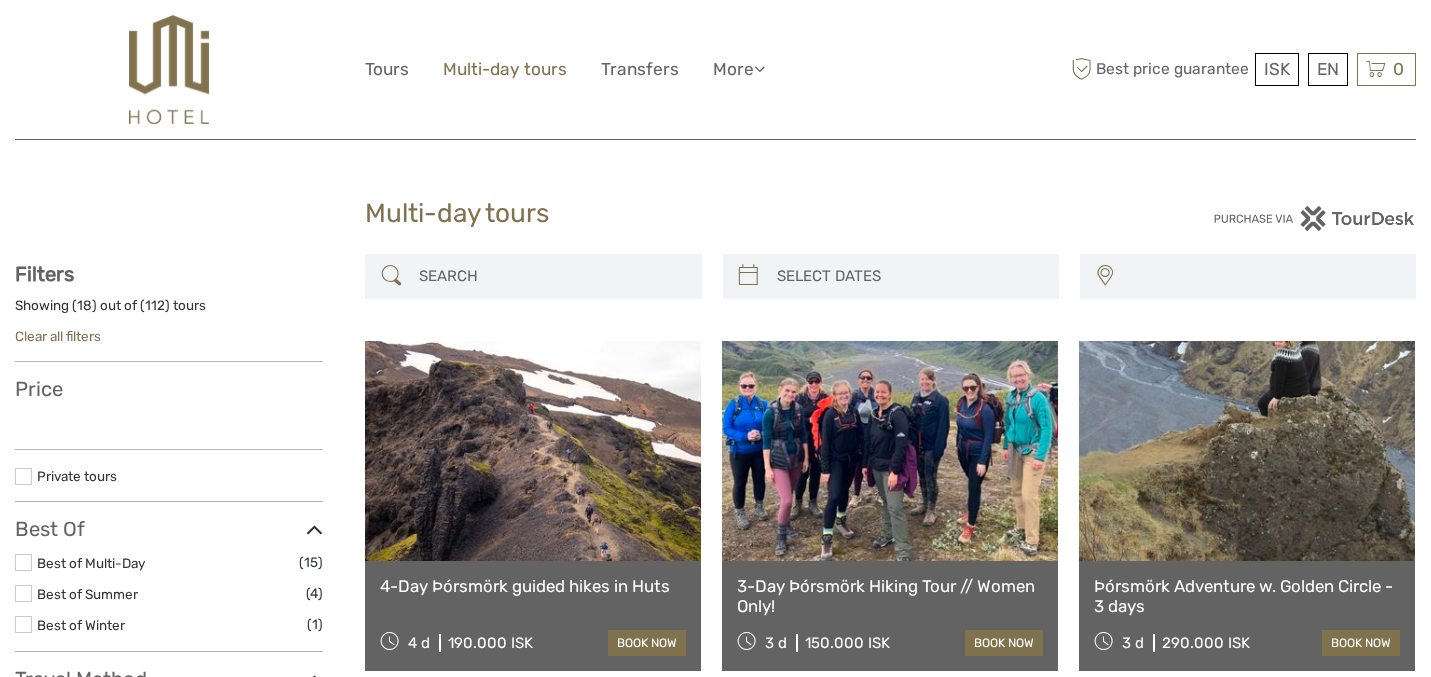 scroll, scrollTop: 0, scrollLeft: 0, axis: both 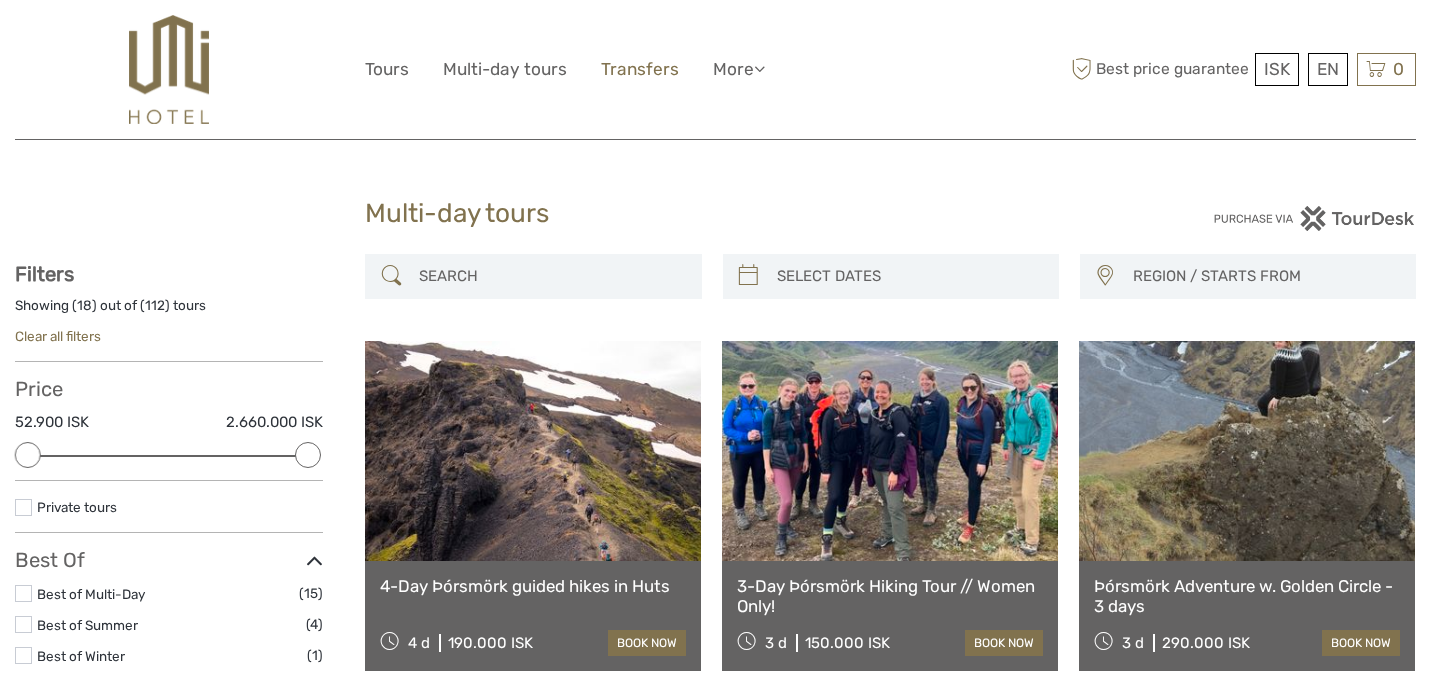 click on "Transfers" at bounding box center (640, 69) 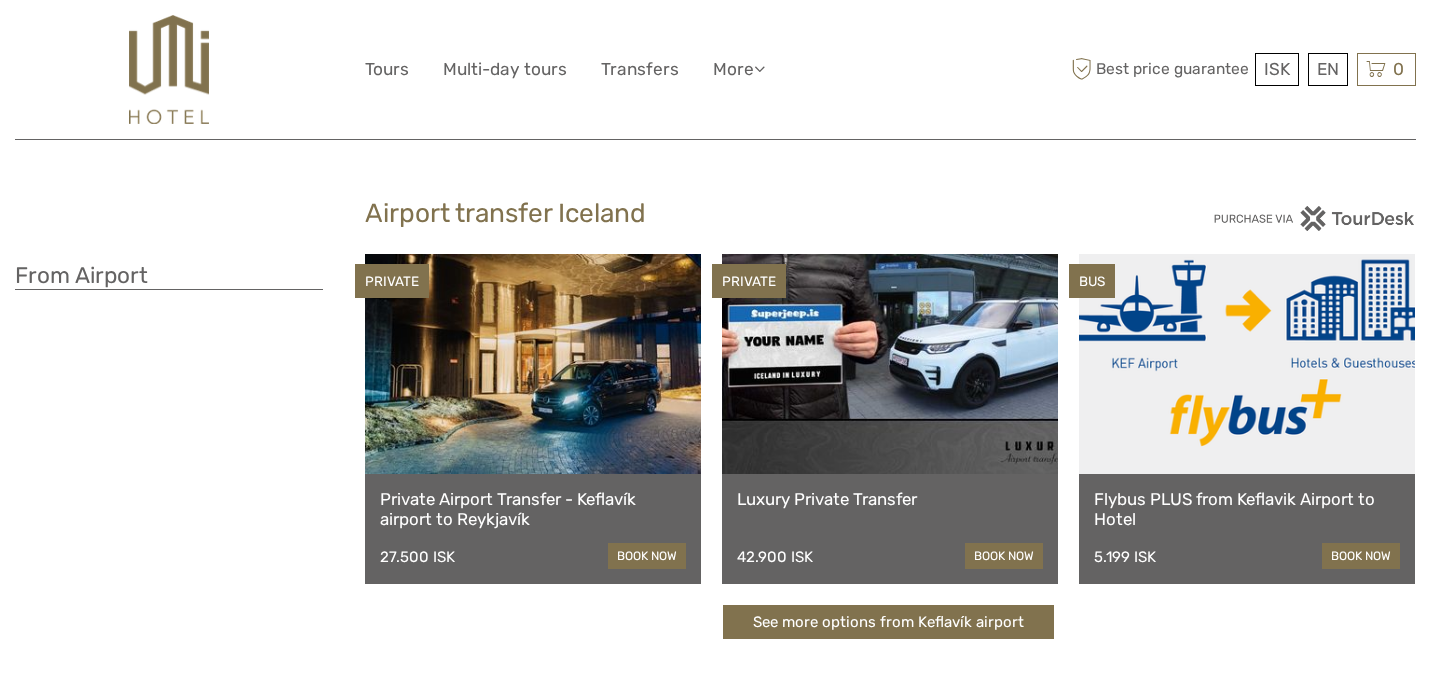 scroll, scrollTop: 0, scrollLeft: 0, axis: both 